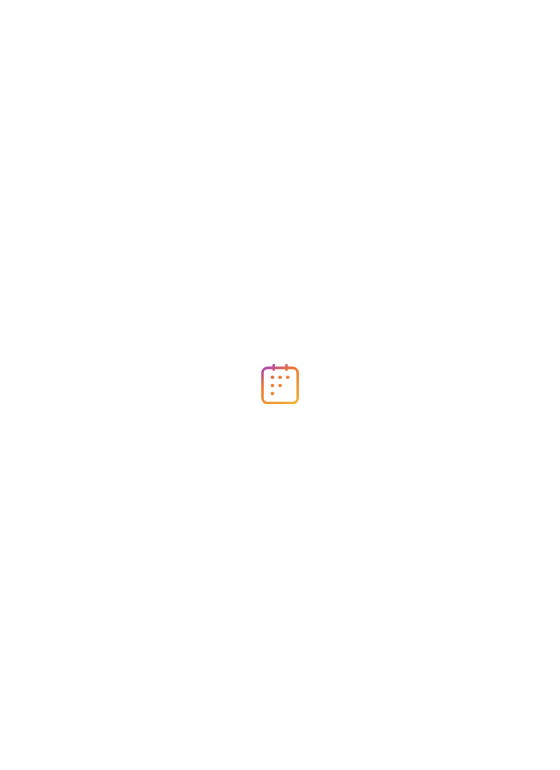 scroll, scrollTop: 0, scrollLeft: 0, axis: both 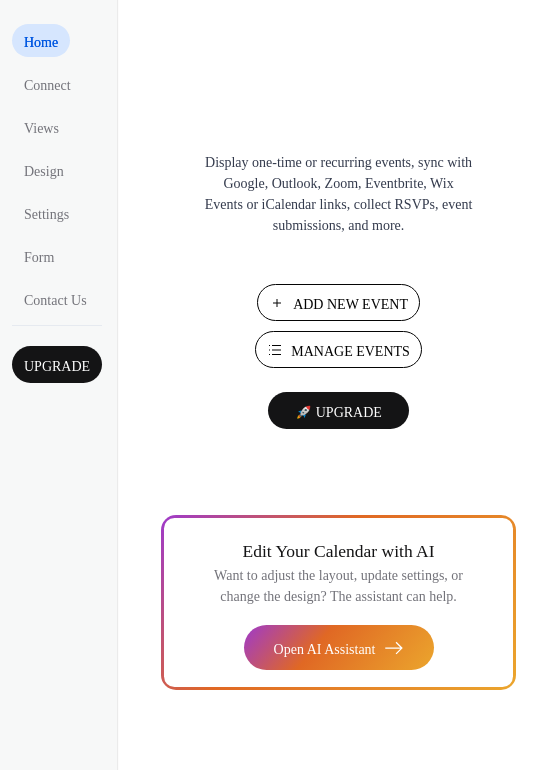 click on "Add New Event" at bounding box center [350, 304] 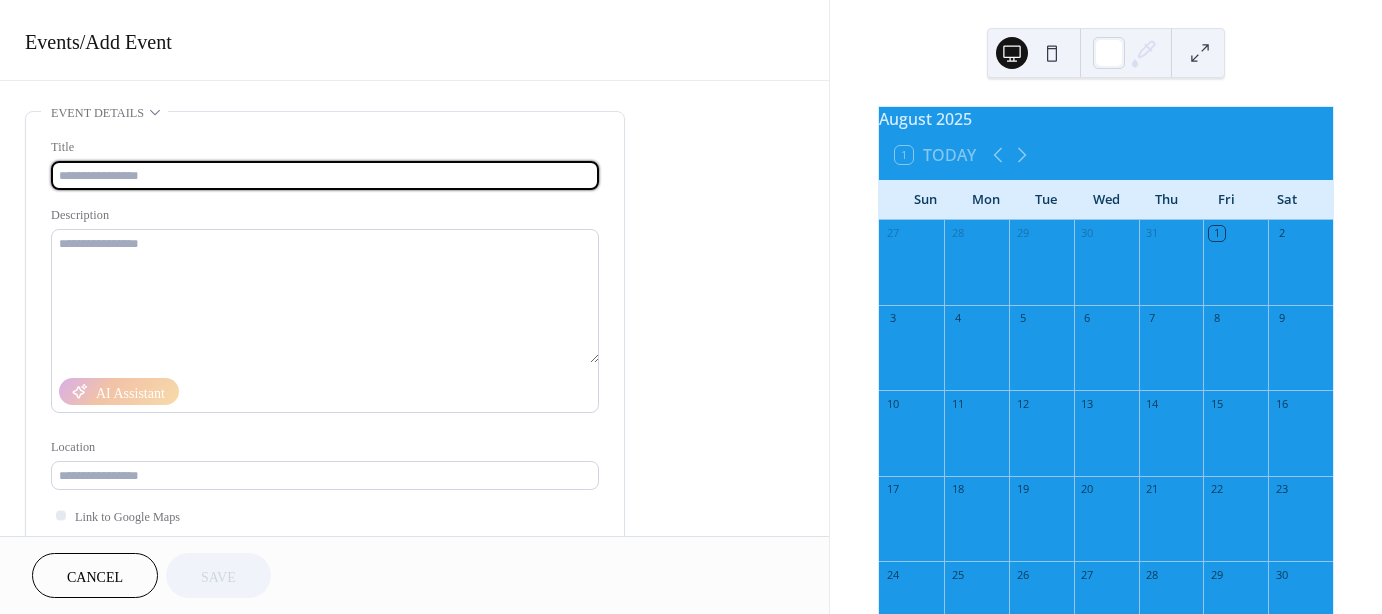 scroll, scrollTop: 0, scrollLeft: 0, axis: both 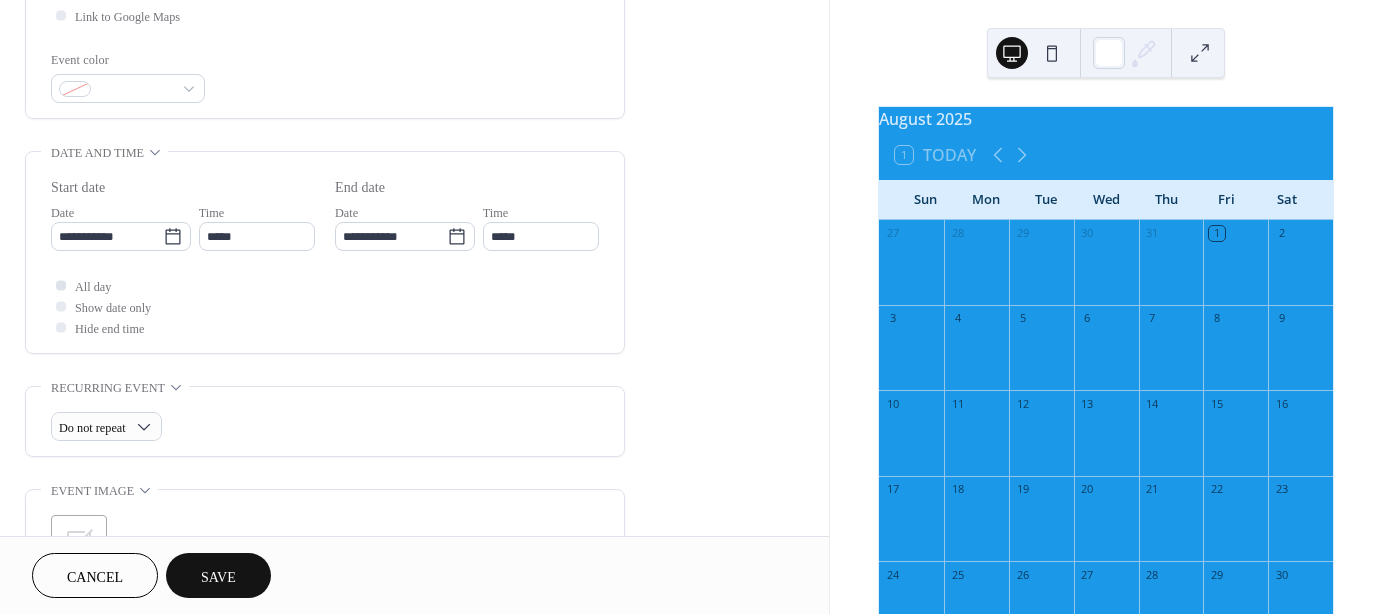 type on "**********" 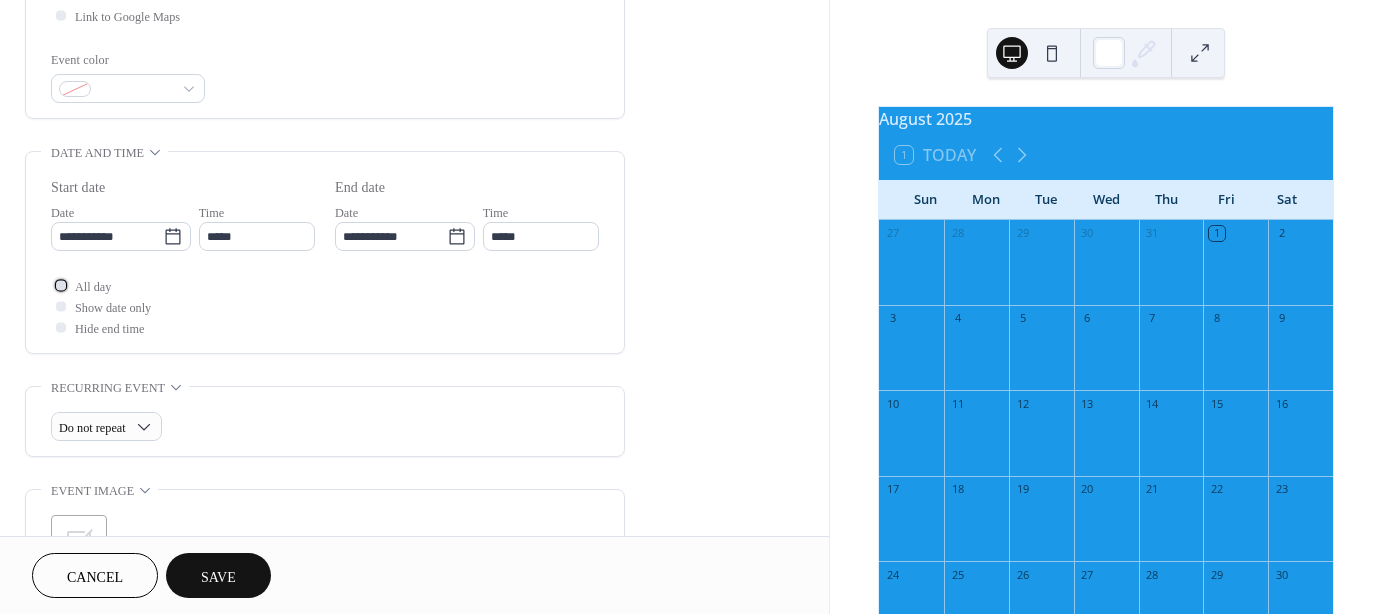 click on "All day" at bounding box center (93, 287) 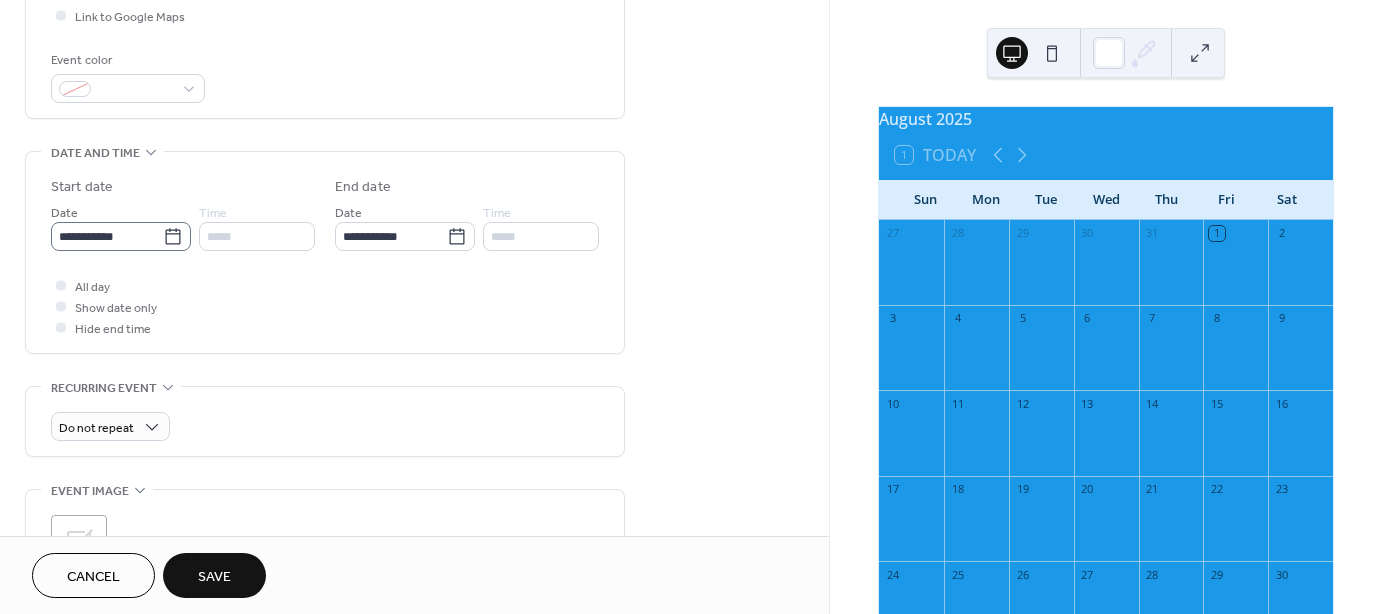 click 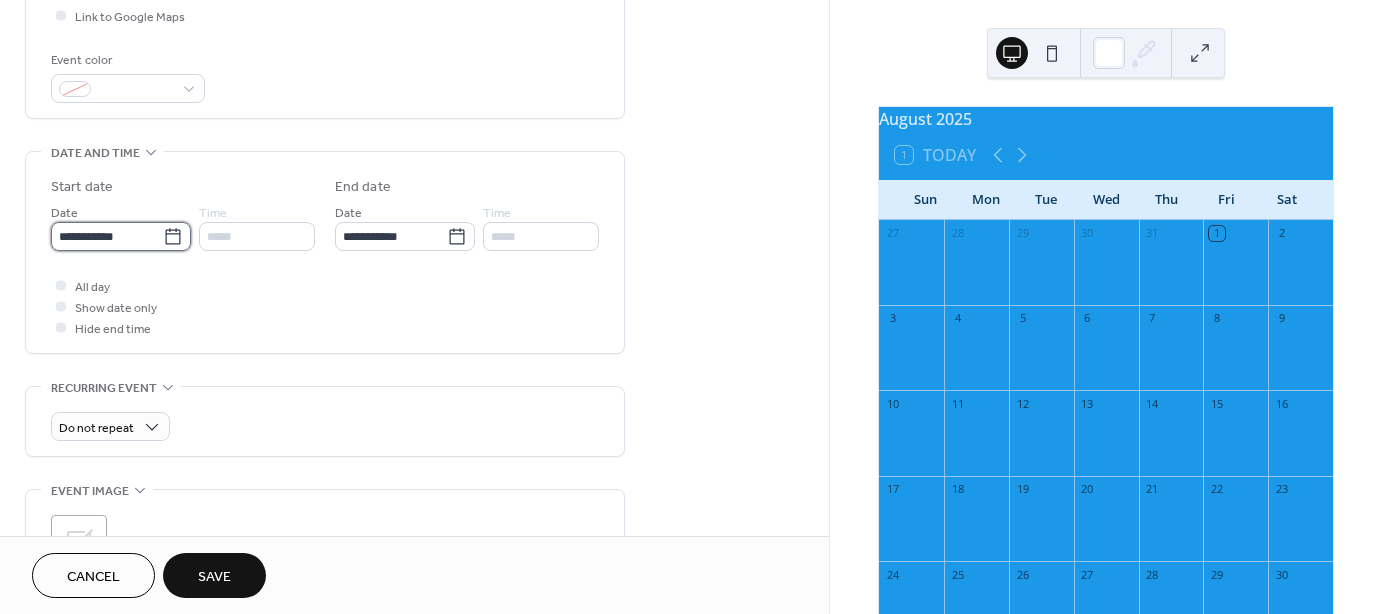 click on "**********" at bounding box center [107, 236] 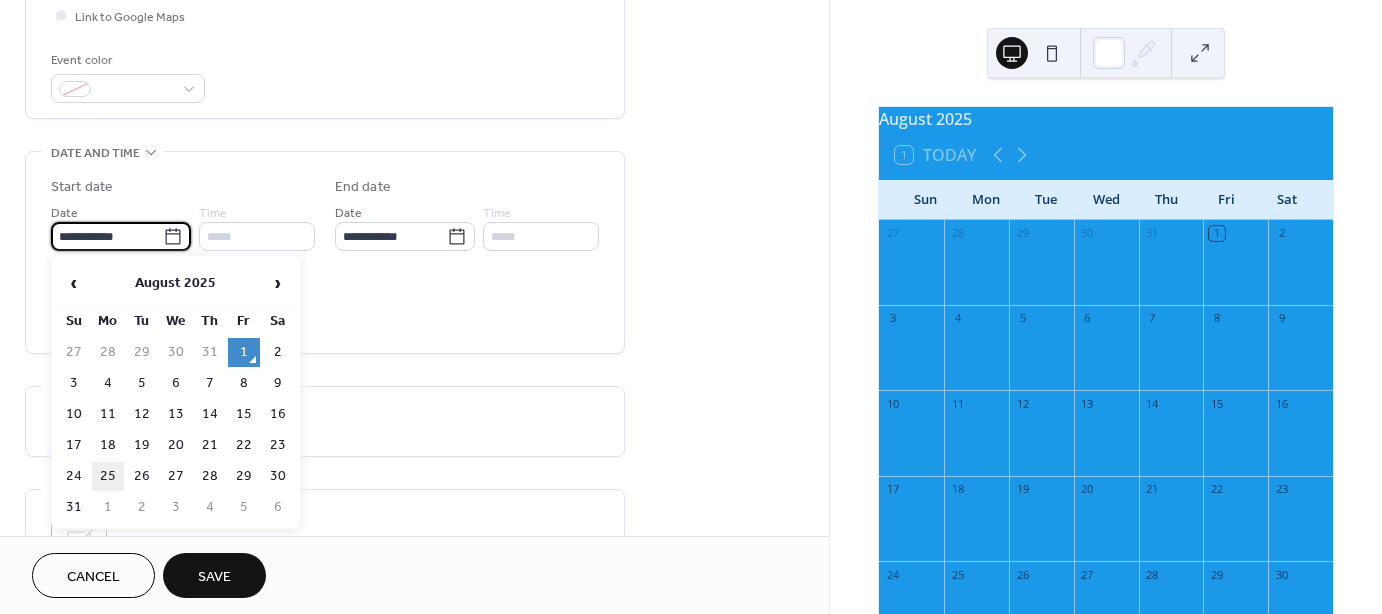 click on "25" at bounding box center [108, 476] 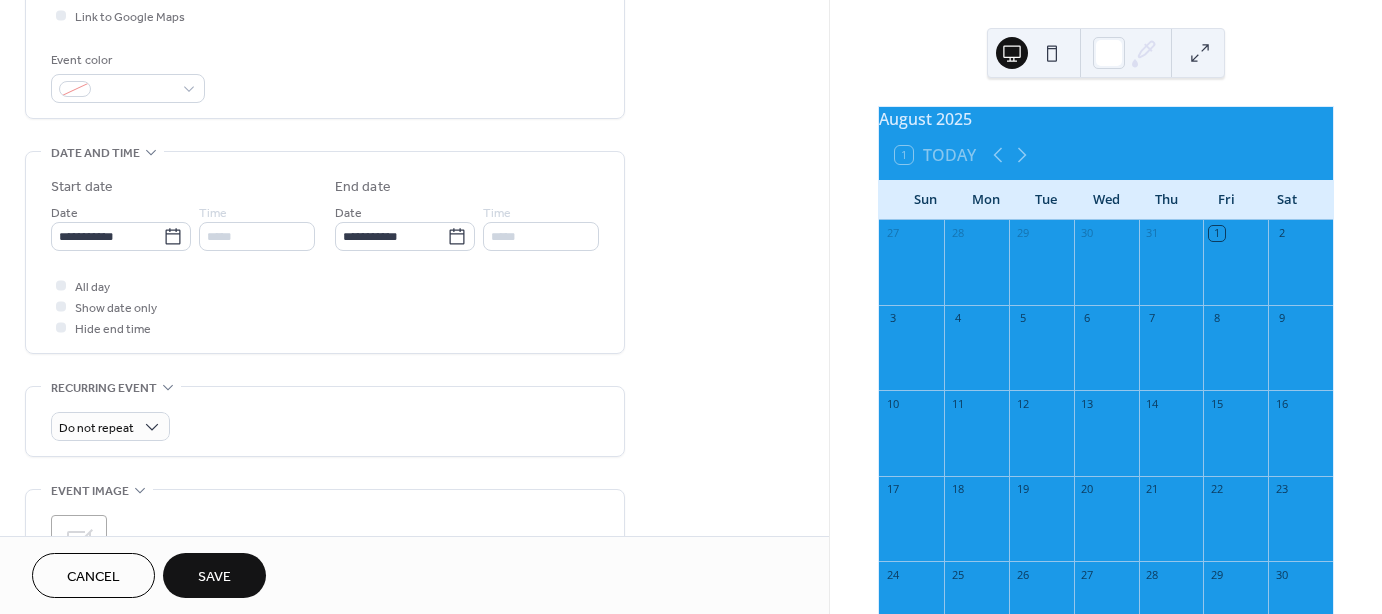click on "All day Show date only Hide end time" at bounding box center (325, 306) 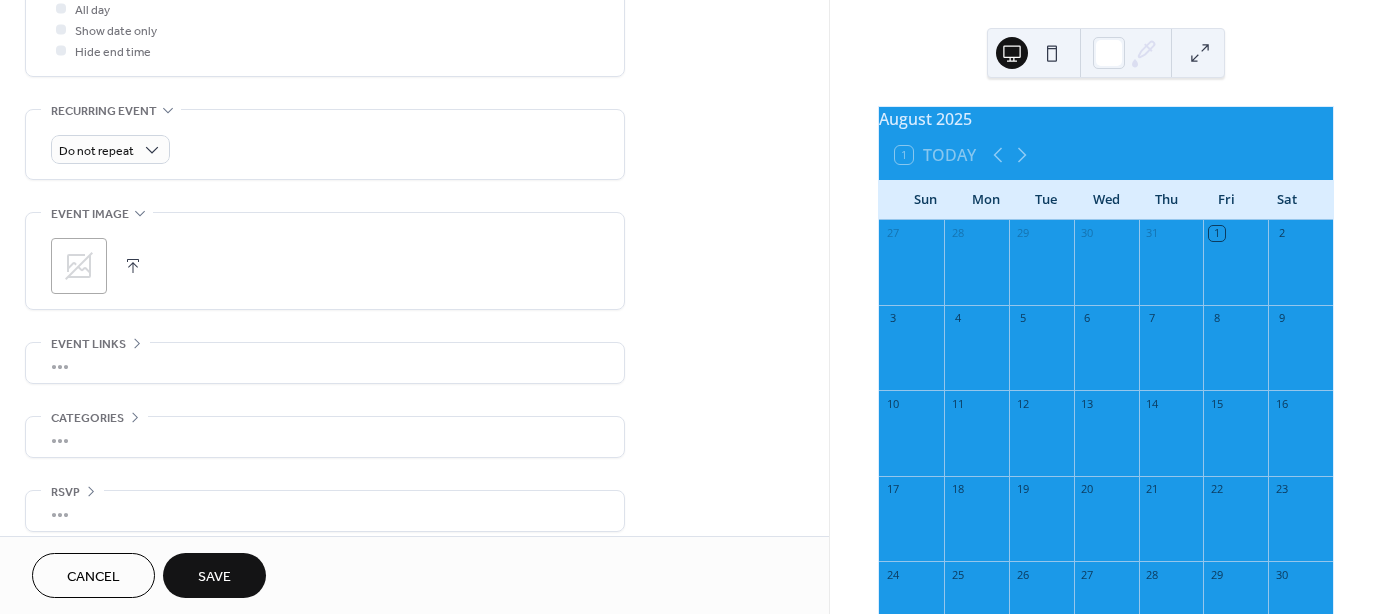 scroll, scrollTop: 790, scrollLeft: 0, axis: vertical 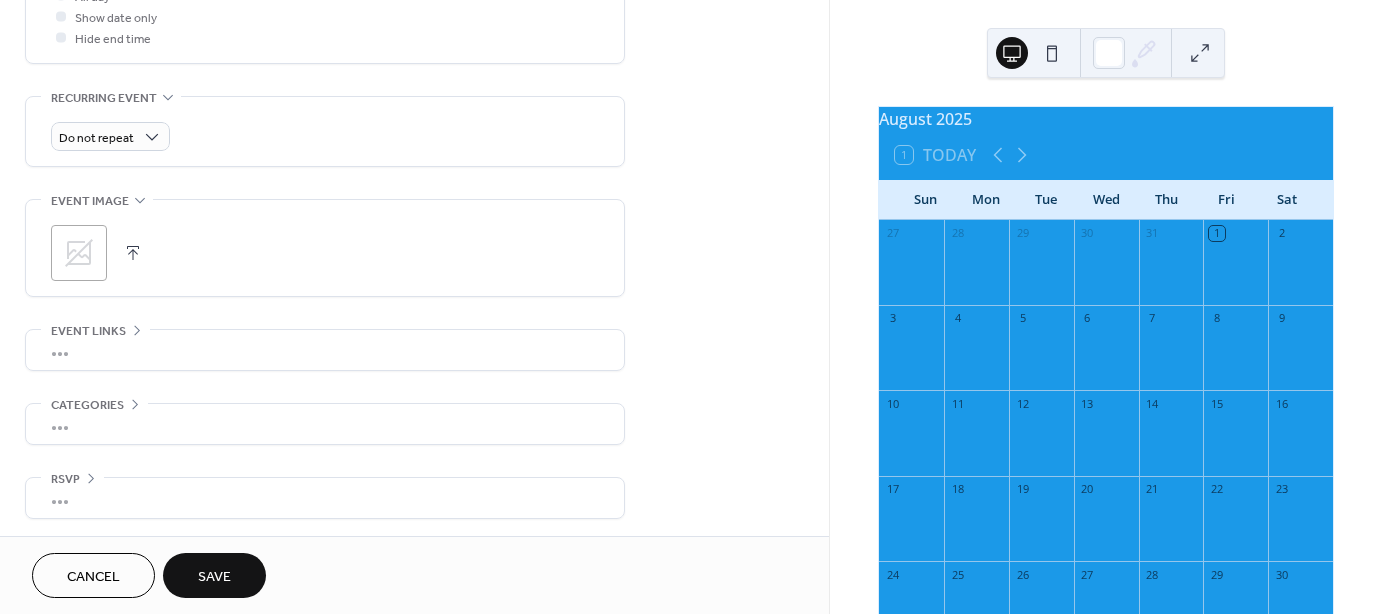 click on "Save" at bounding box center (214, 575) 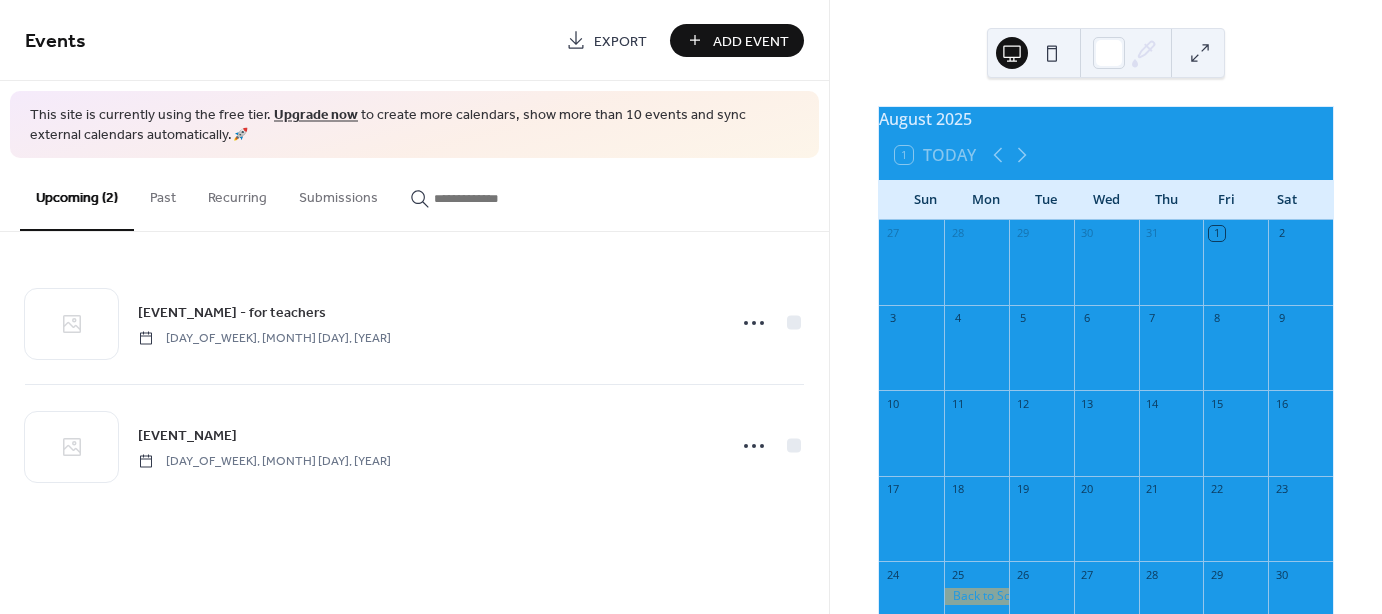 click on "Add Event" at bounding box center [737, 40] 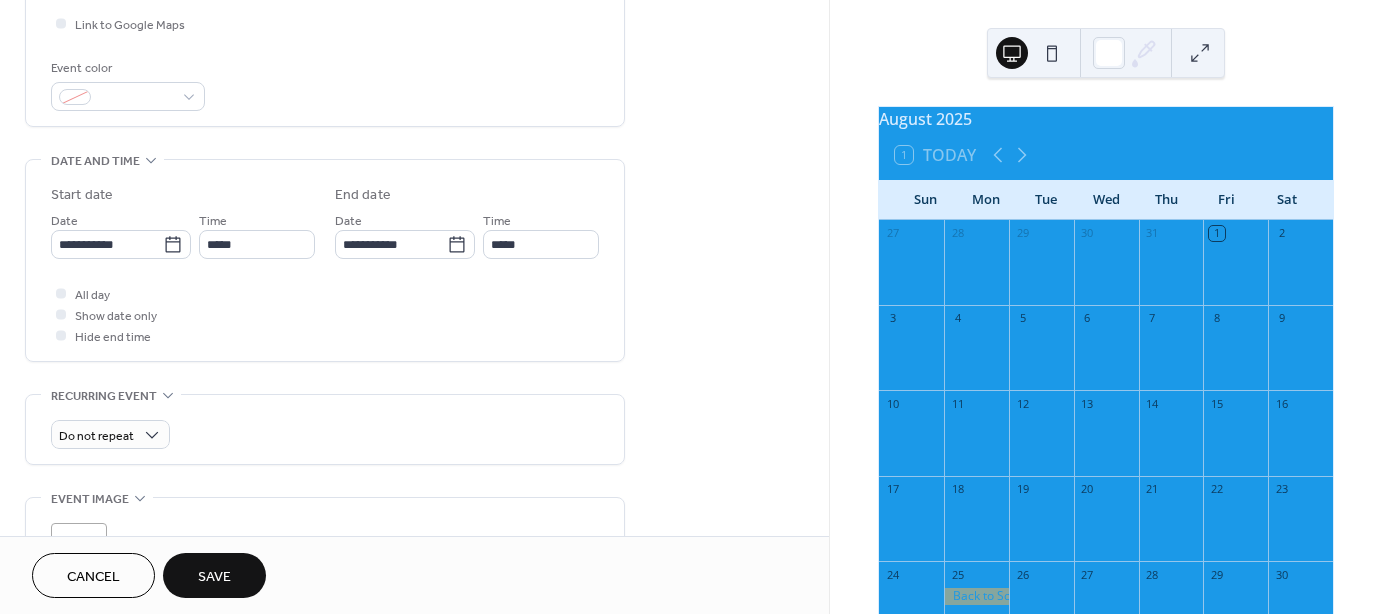 scroll, scrollTop: 500, scrollLeft: 0, axis: vertical 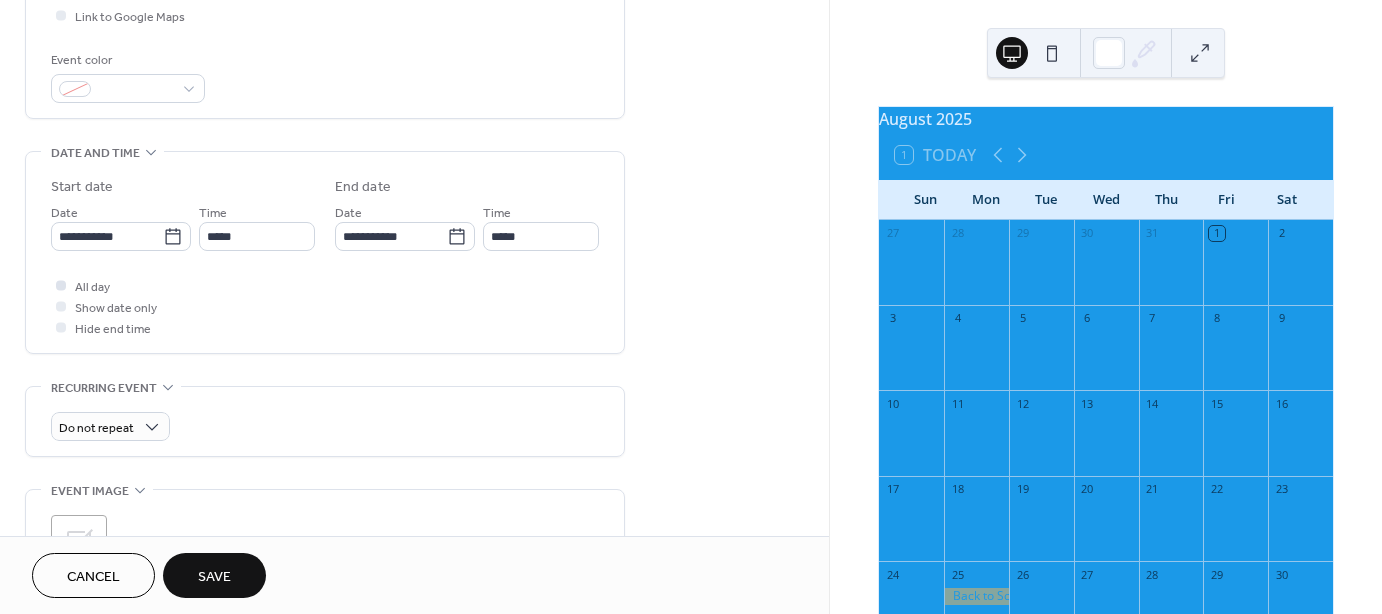 type on "**********" 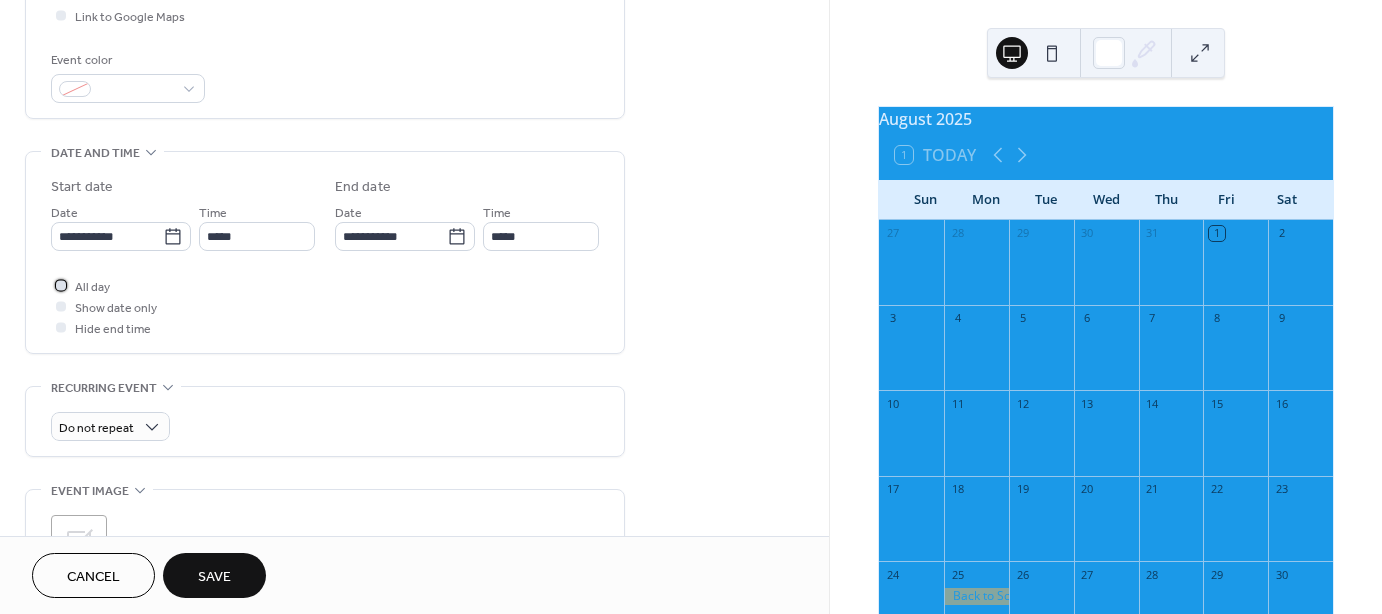 click at bounding box center (61, 285) 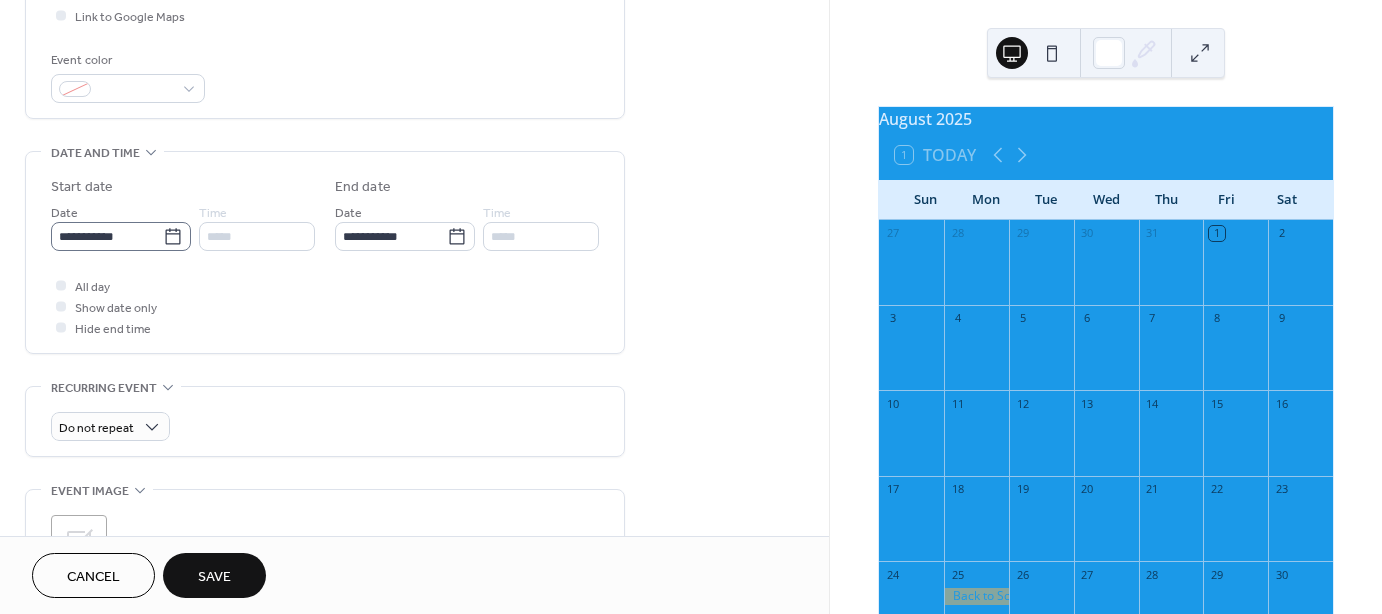 click 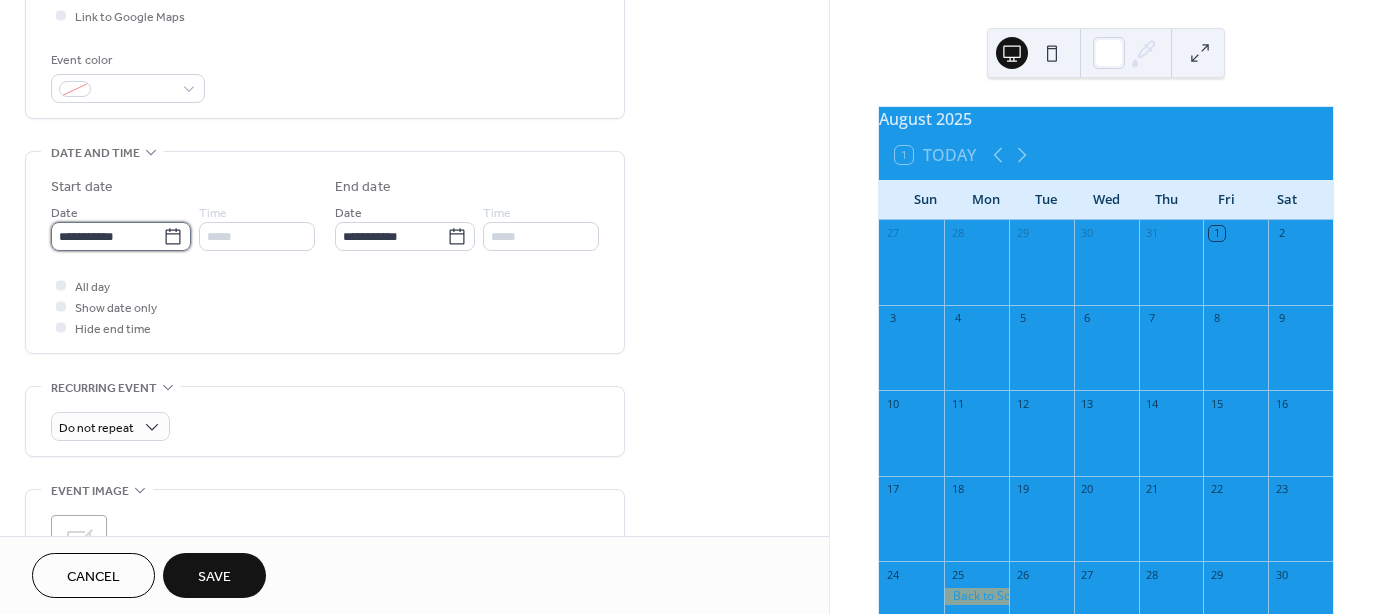 click on "**********" at bounding box center [107, 236] 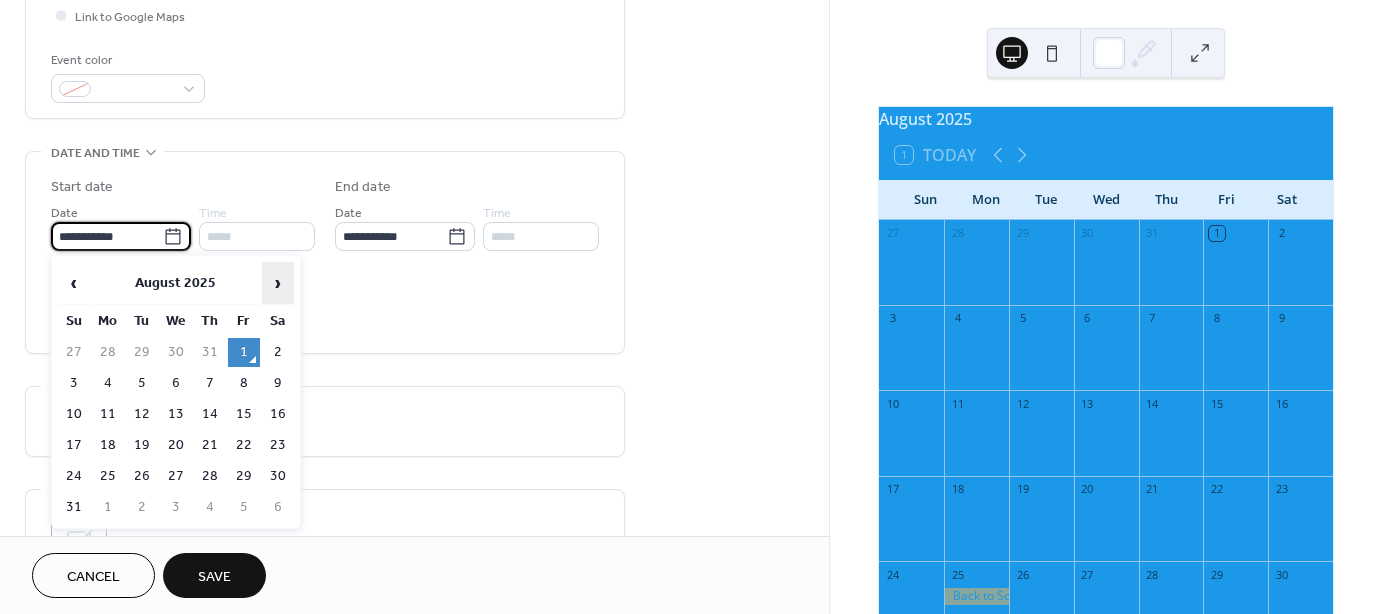 click on "›" at bounding box center [278, 283] 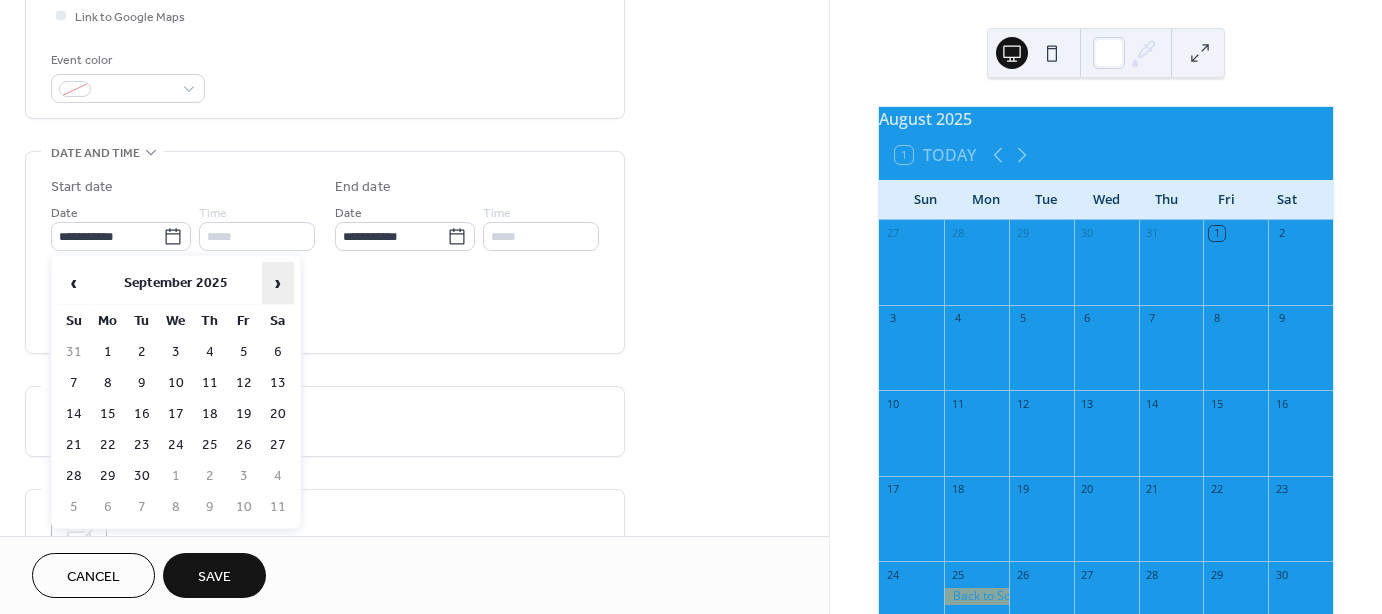 click on "›" at bounding box center (278, 283) 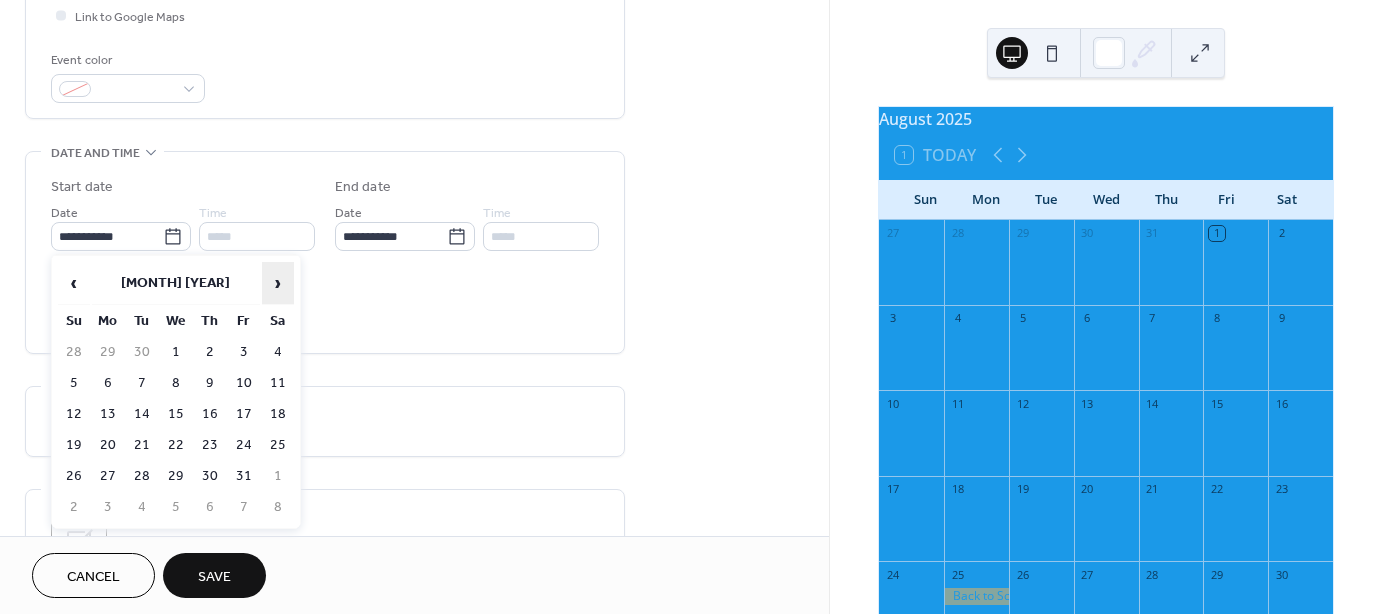 click on "›" at bounding box center [278, 283] 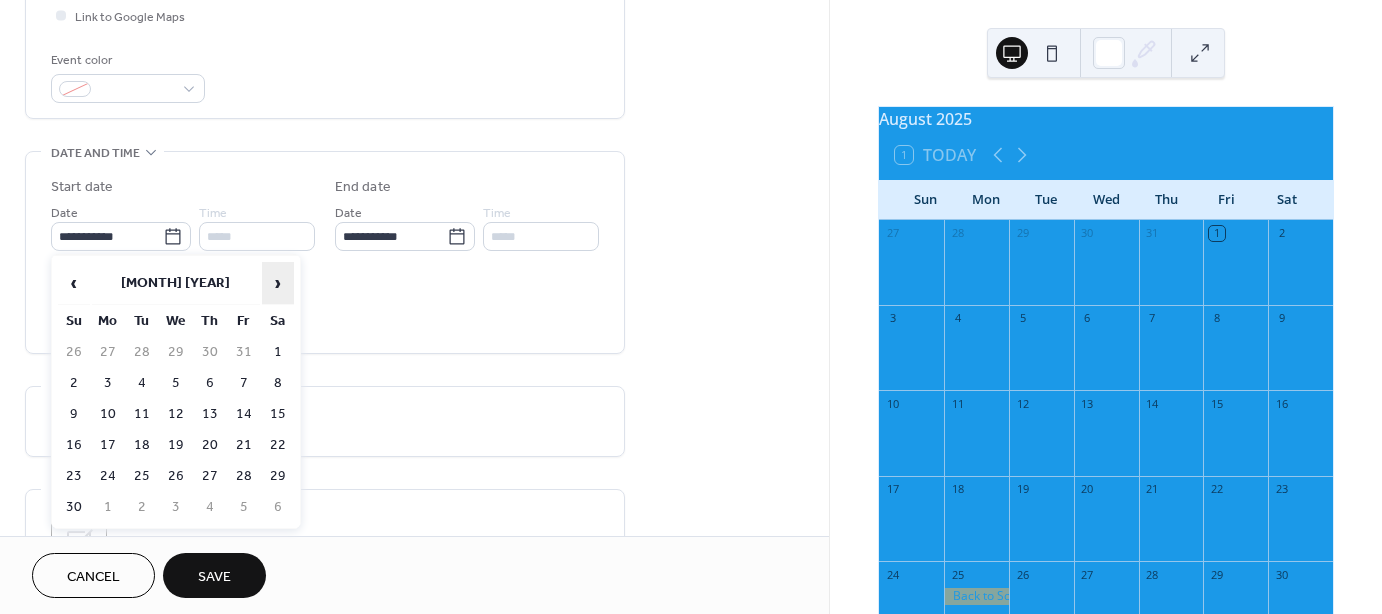 click on "›" at bounding box center (278, 283) 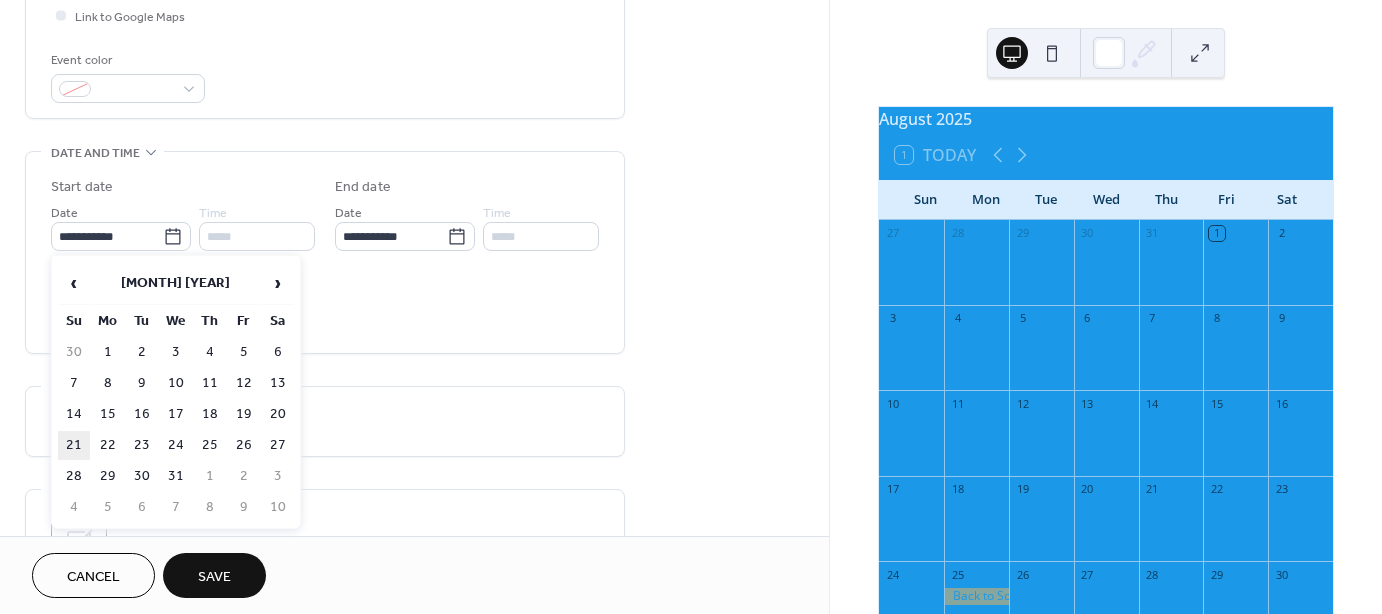 click on "21" at bounding box center (74, 445) 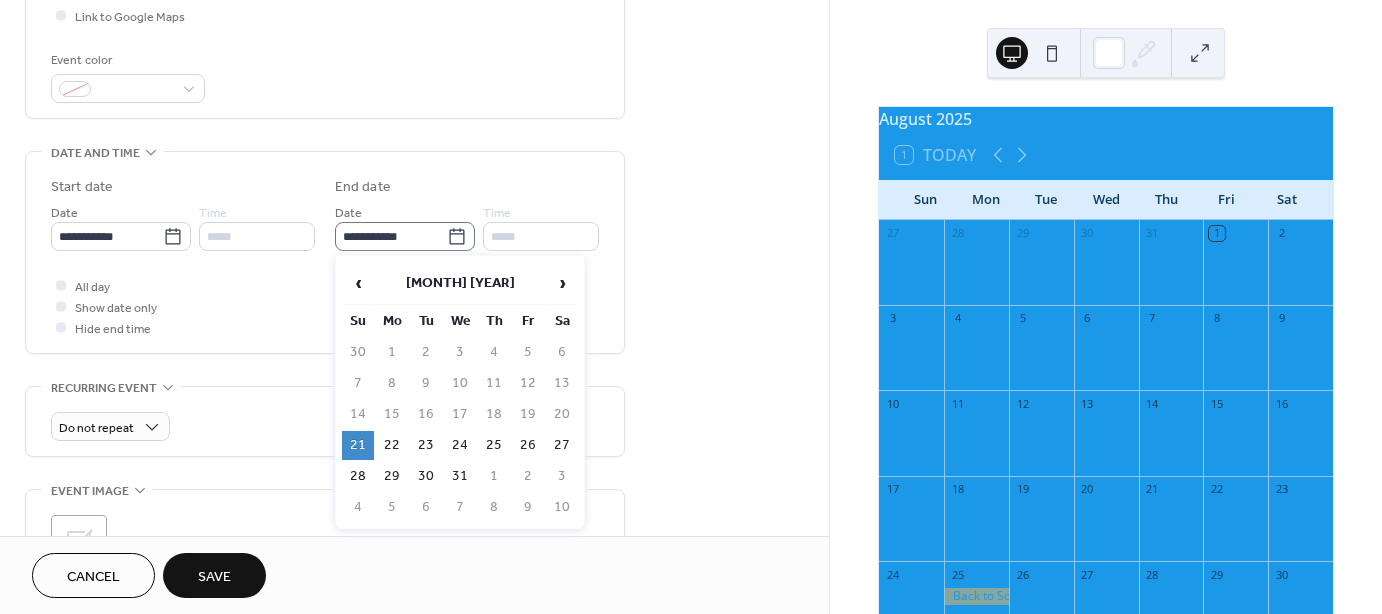 click 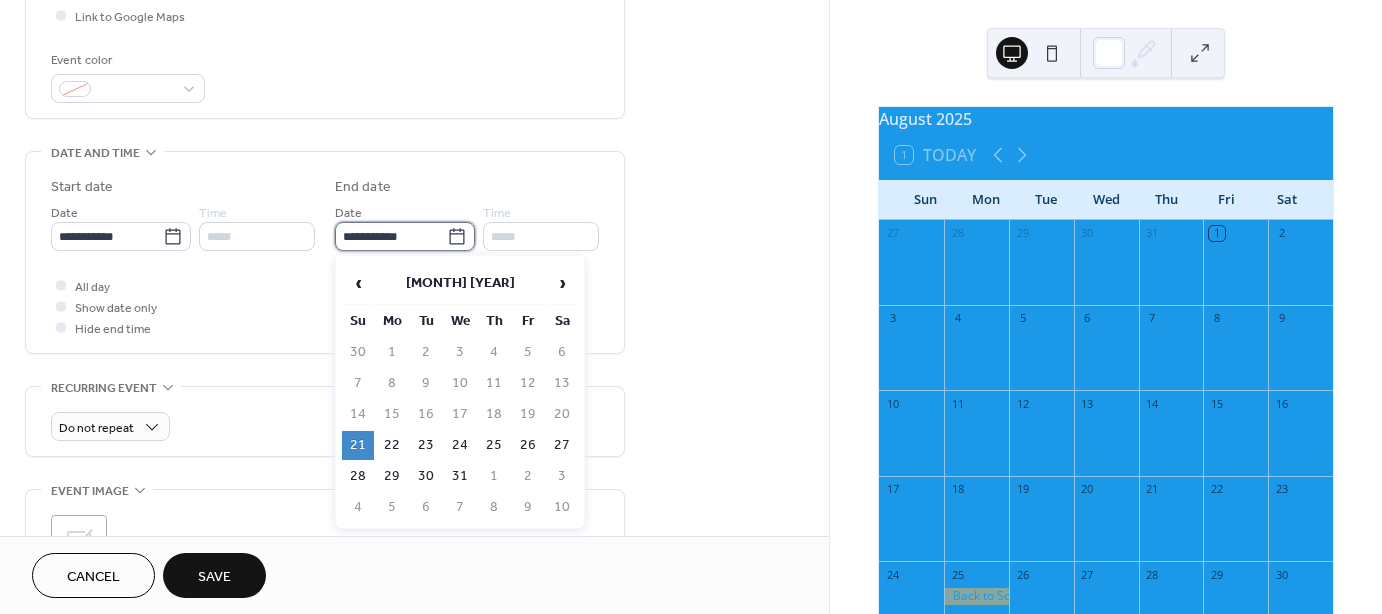 click on "**********" at bounding box center [391, 236] 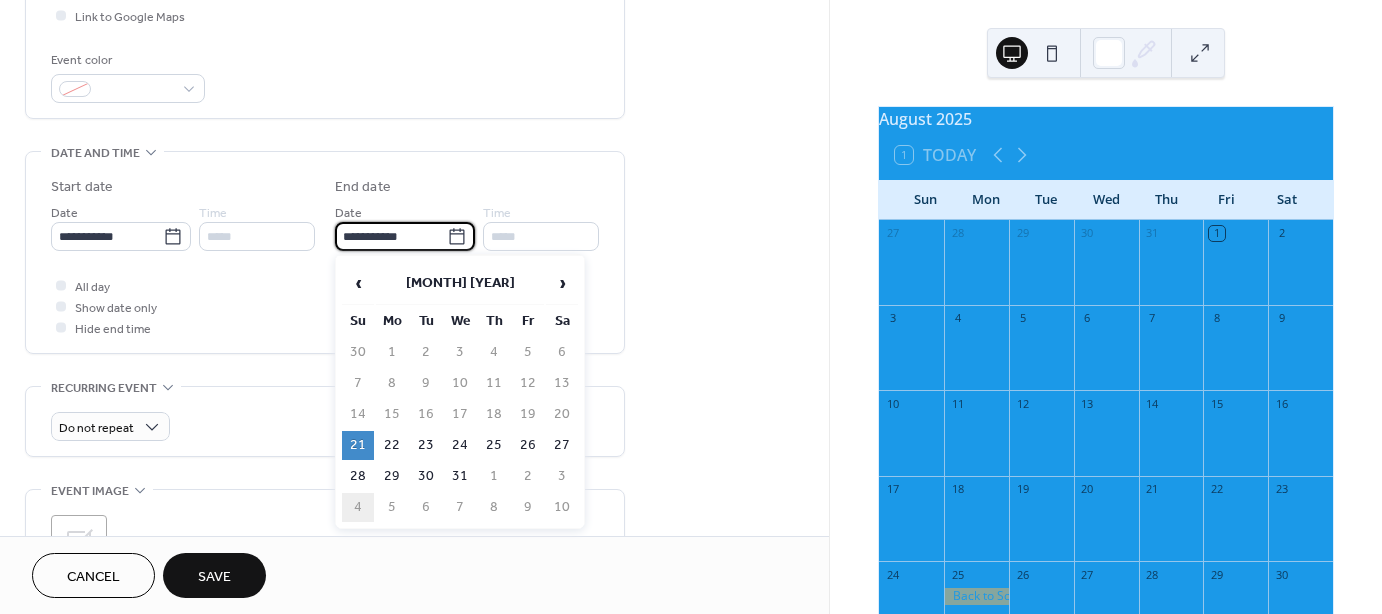 click on "4" at bounding box center [358, 507] 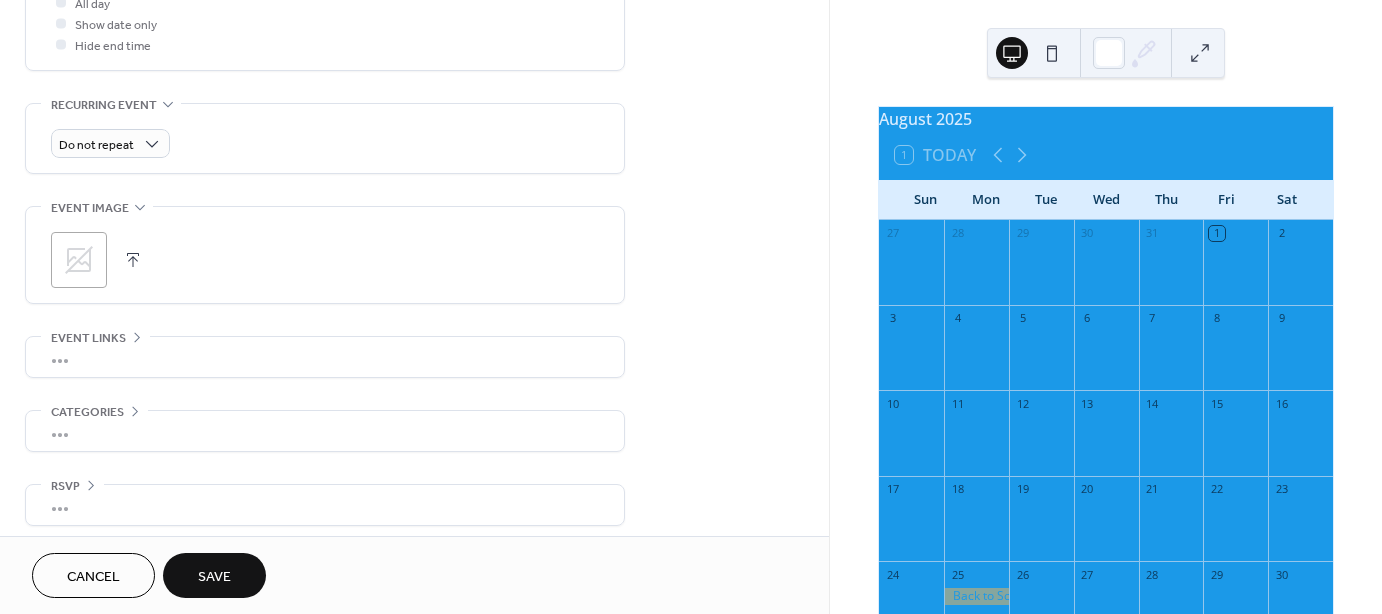 scroll, scrollTop: 790, scrollLeft: 0, axis: vertical 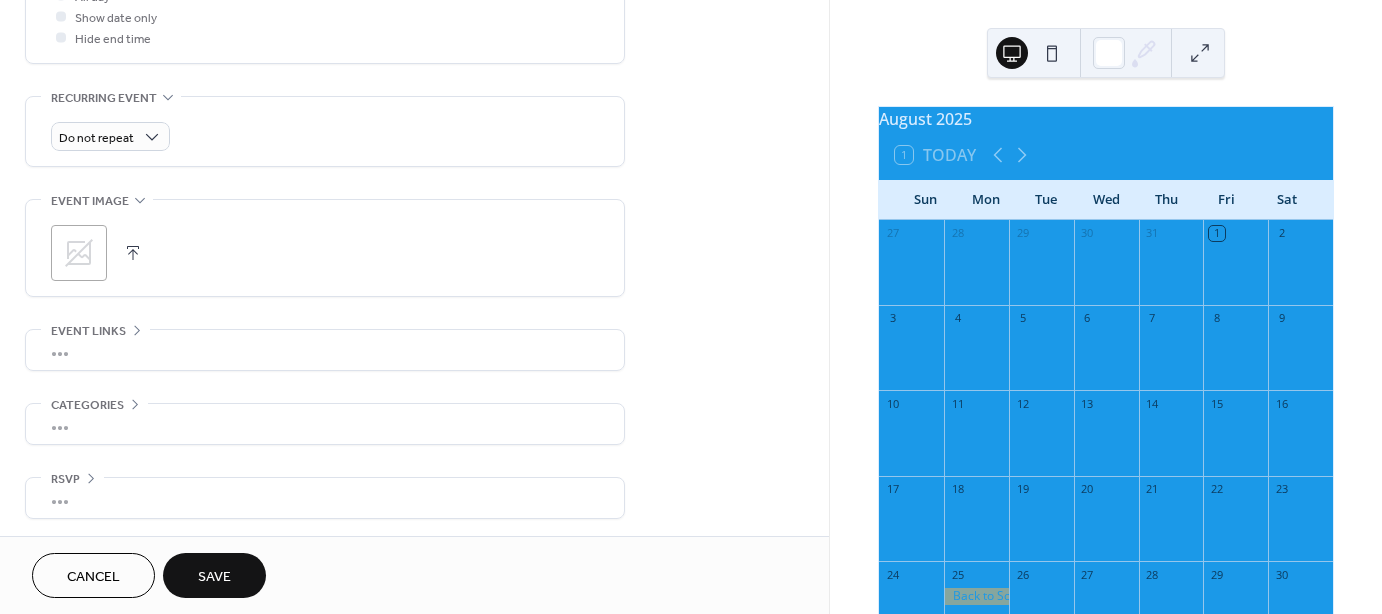 click on "Save" at bounding box center (214, 577) 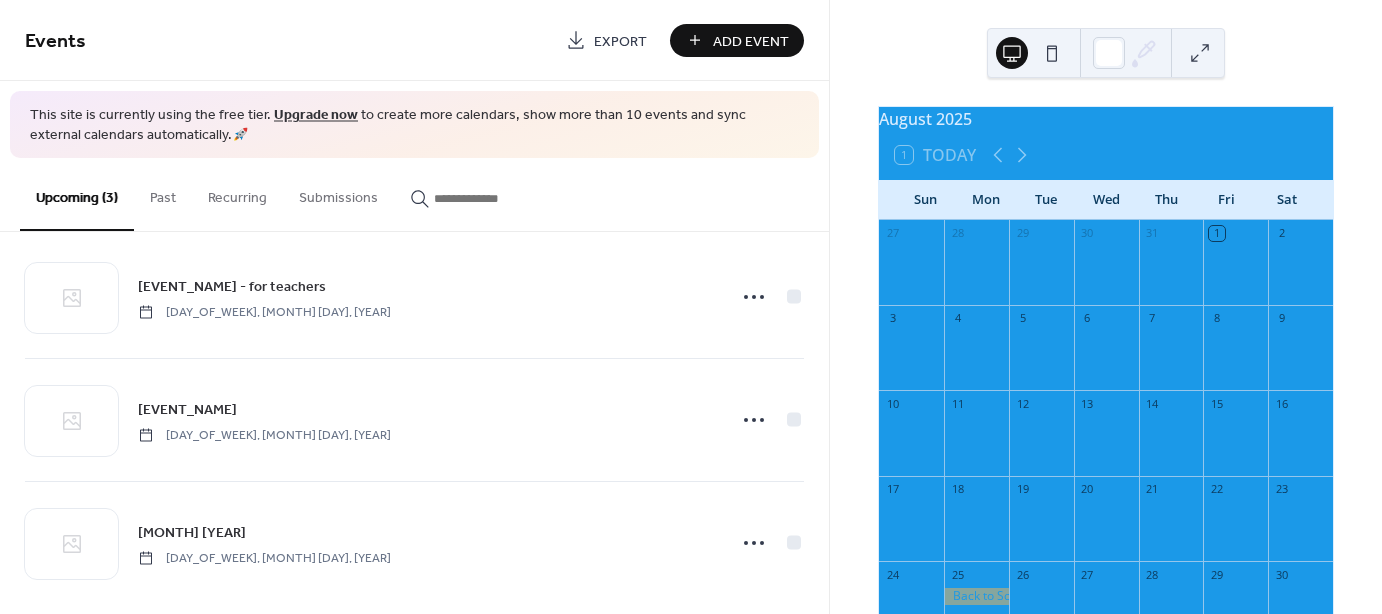 scroll, scrollTop: 44, scrollLeft: 0, axis: vertical 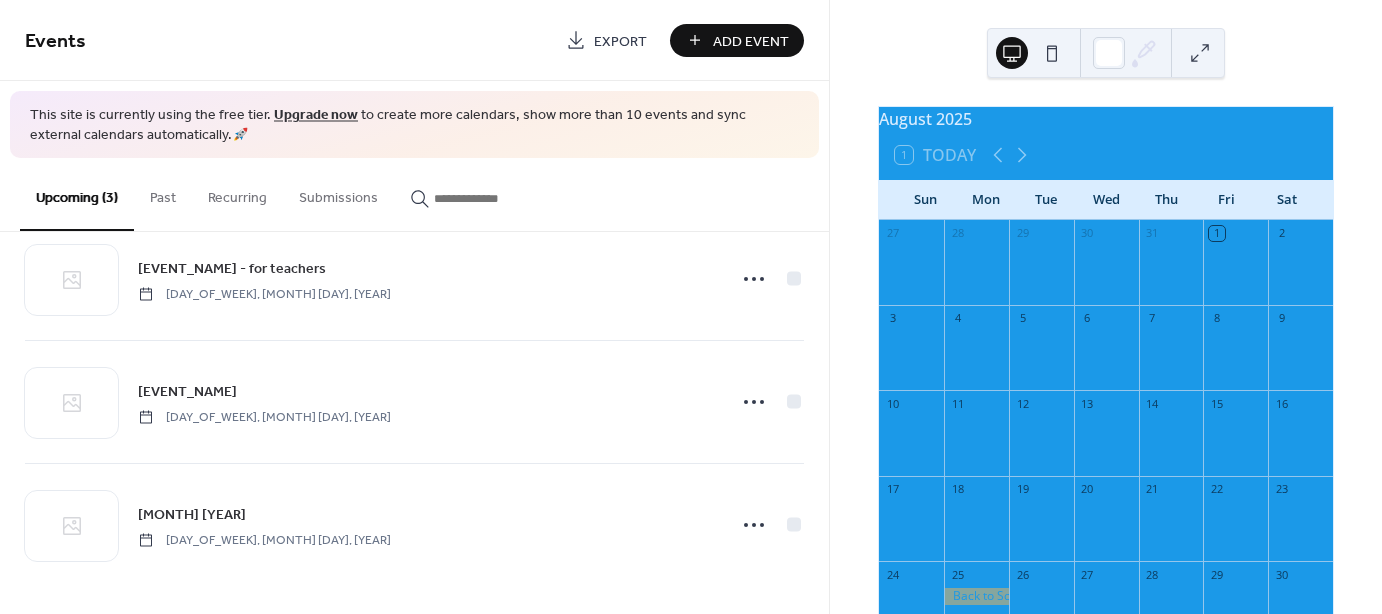 click on "Add Event" at bounding box center (751, 41) 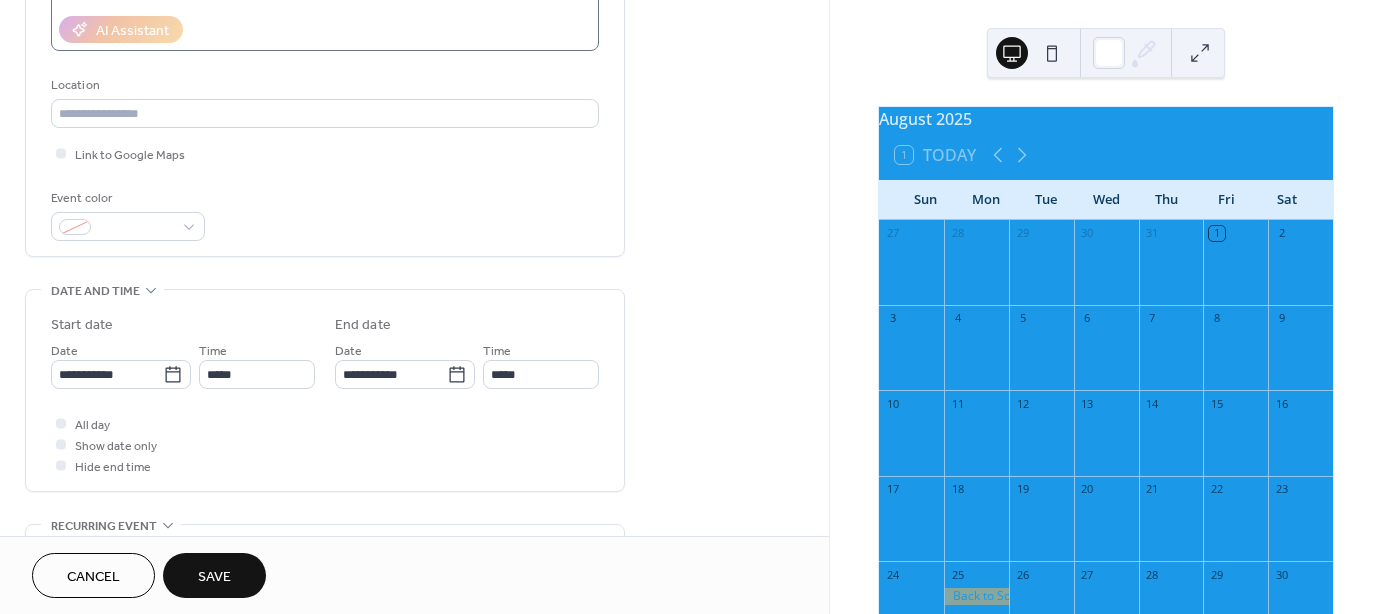 scroll, scrollTop: 400, scrollLeft: 0, axis: vertical 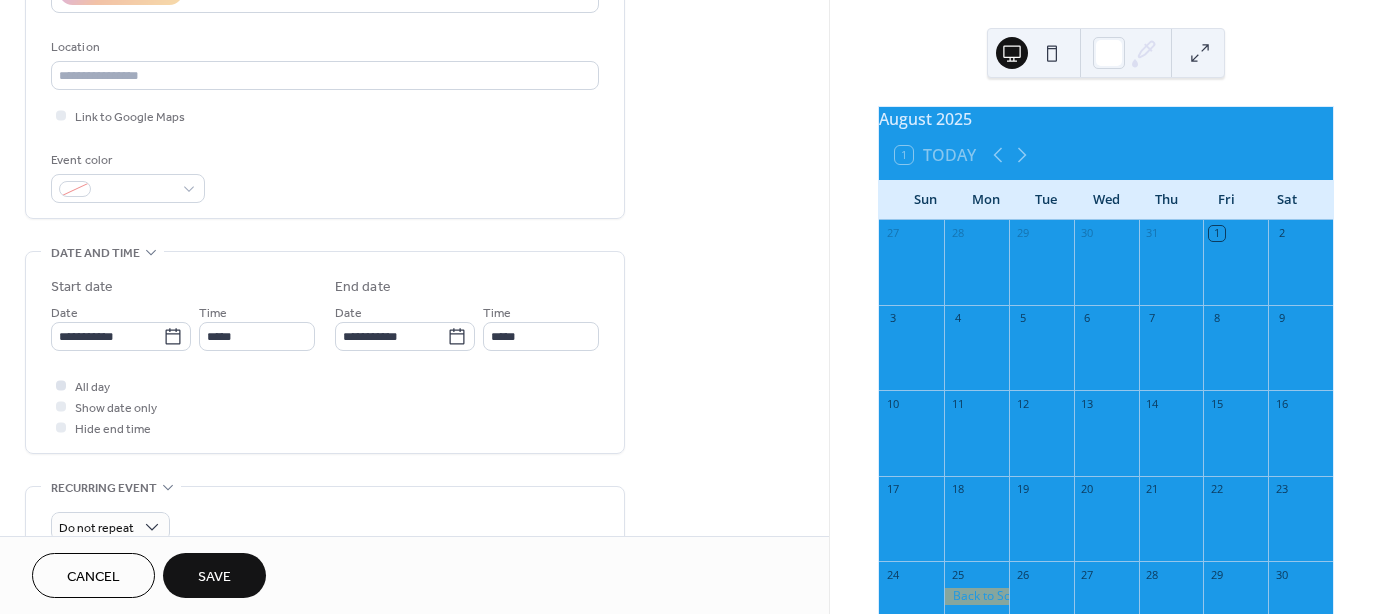 type on "**********" 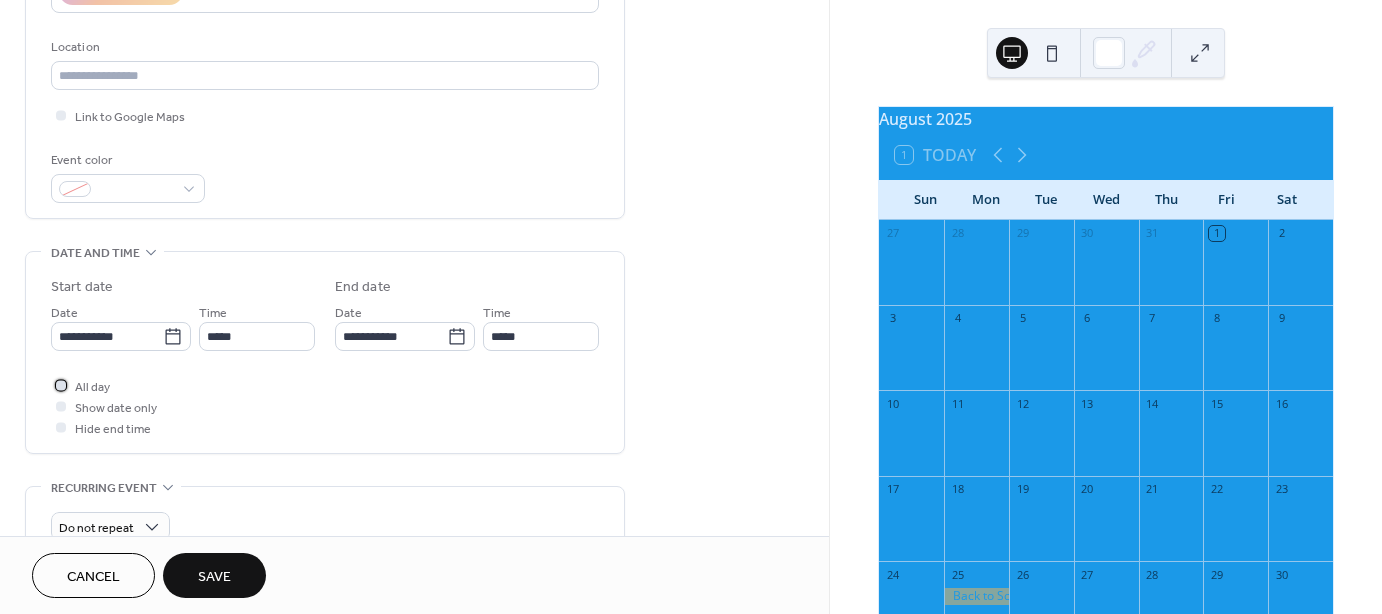 click on "All day" at bounding box center [92, 387] 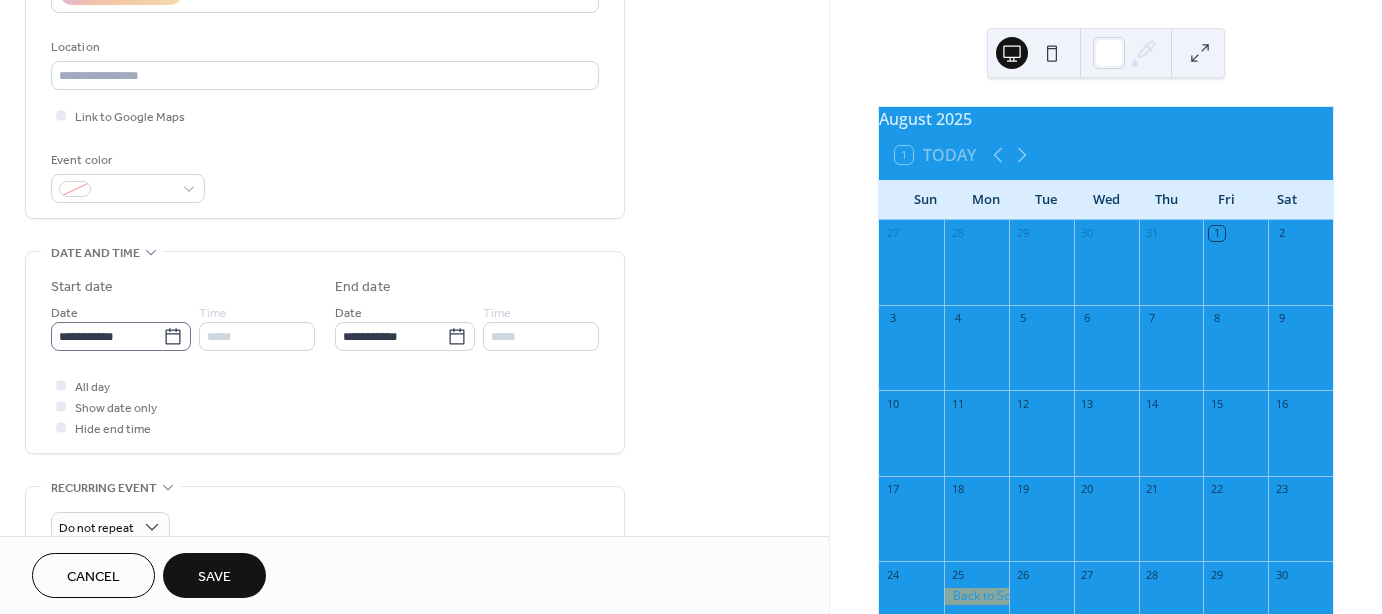 click 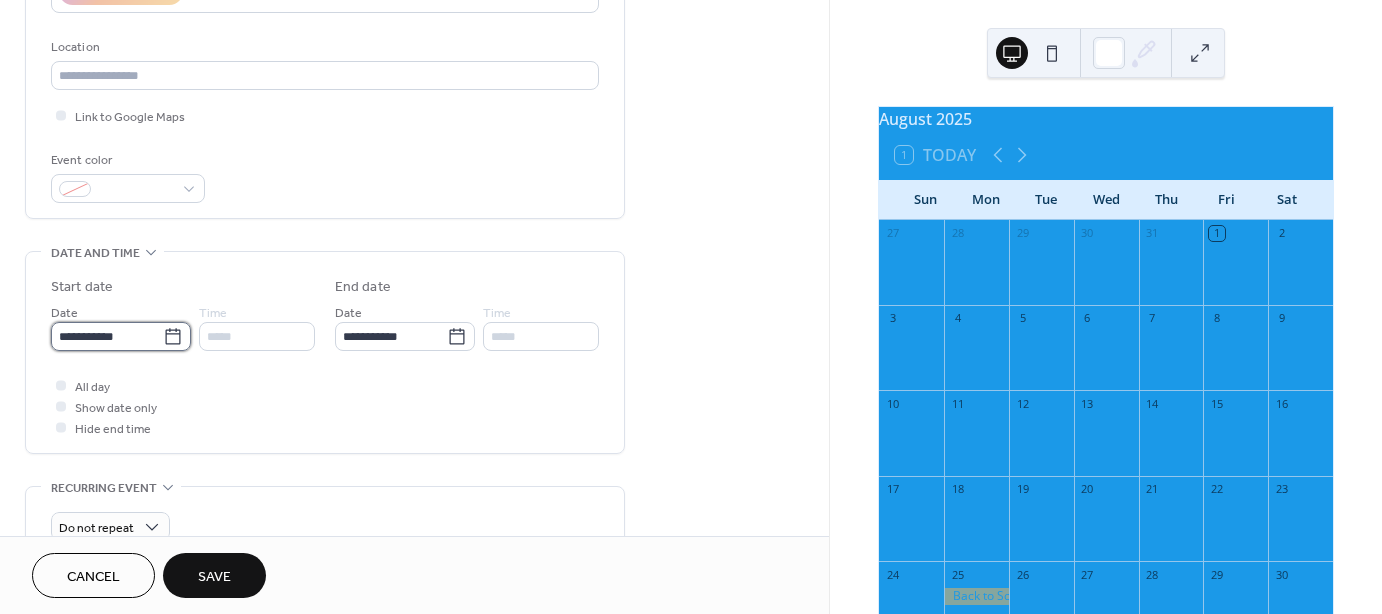 click on "**********" at bounding box center [107, 336] 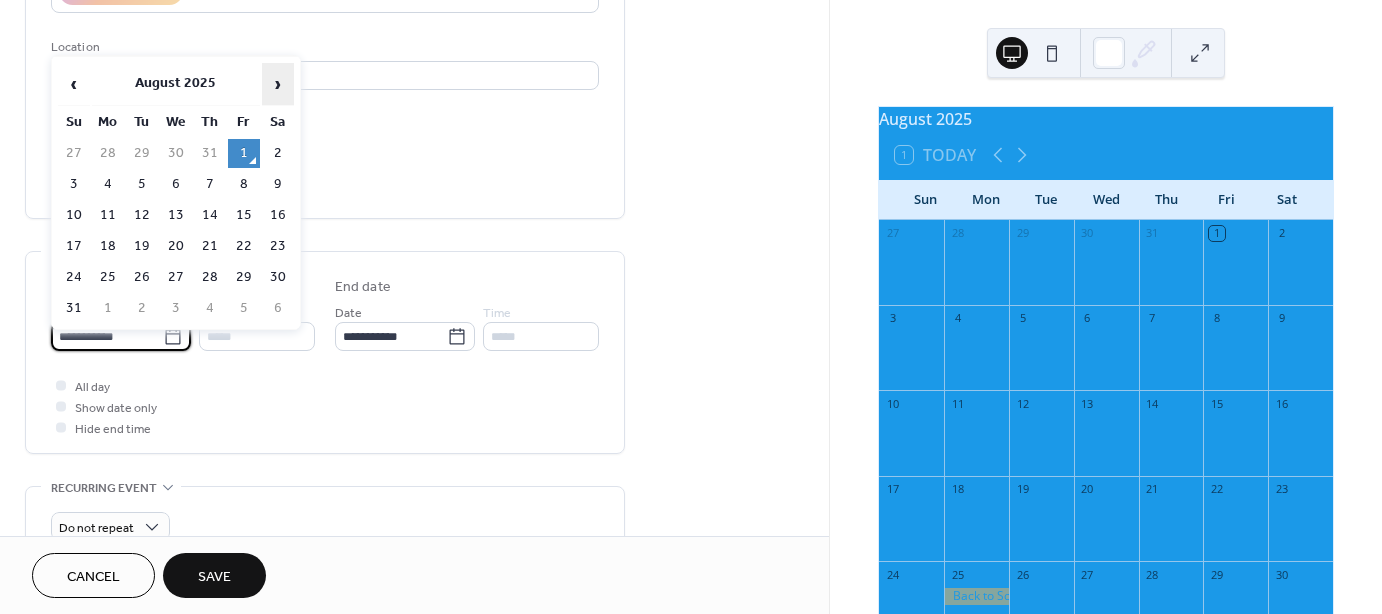 click on "›" at bounding box center (278, 84) 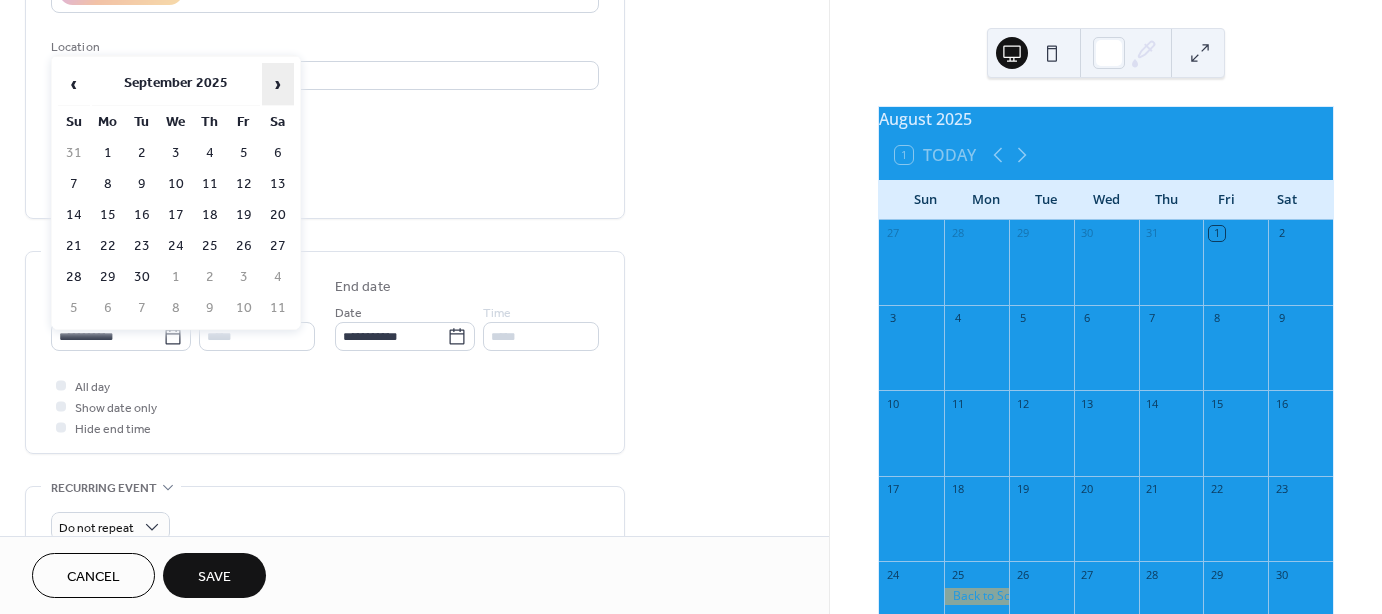 click on "›" at bounding box center [278, 84] 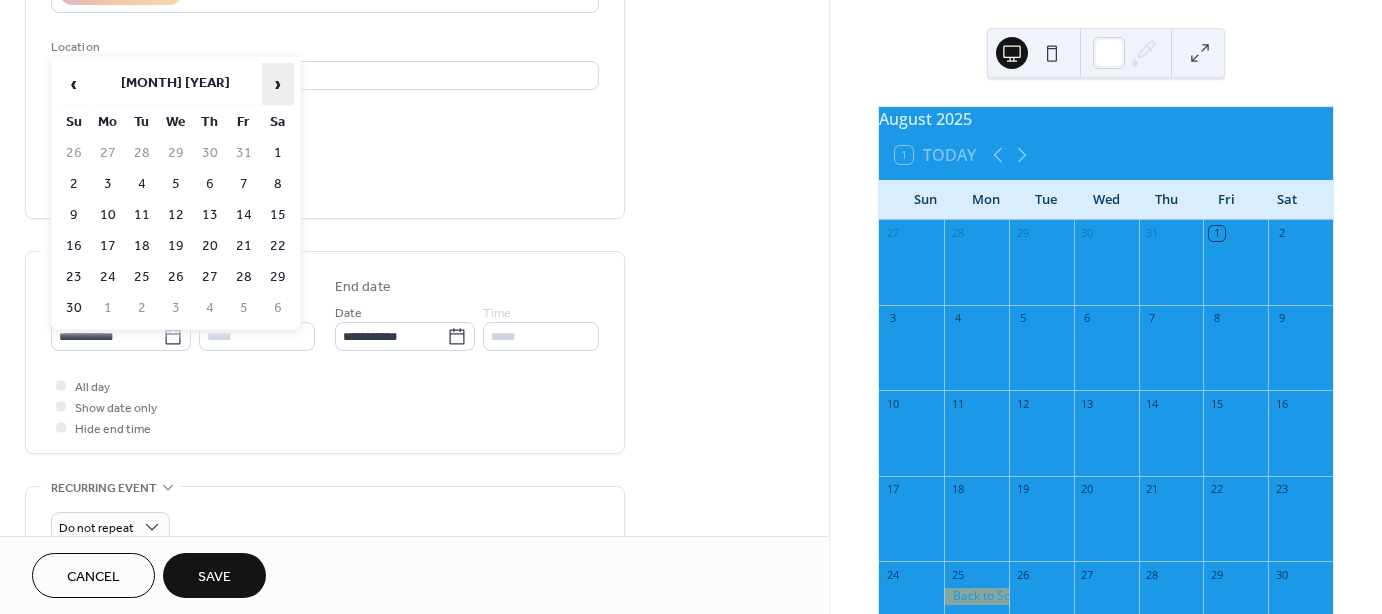 click on "›" at bounding box center (278, 84) 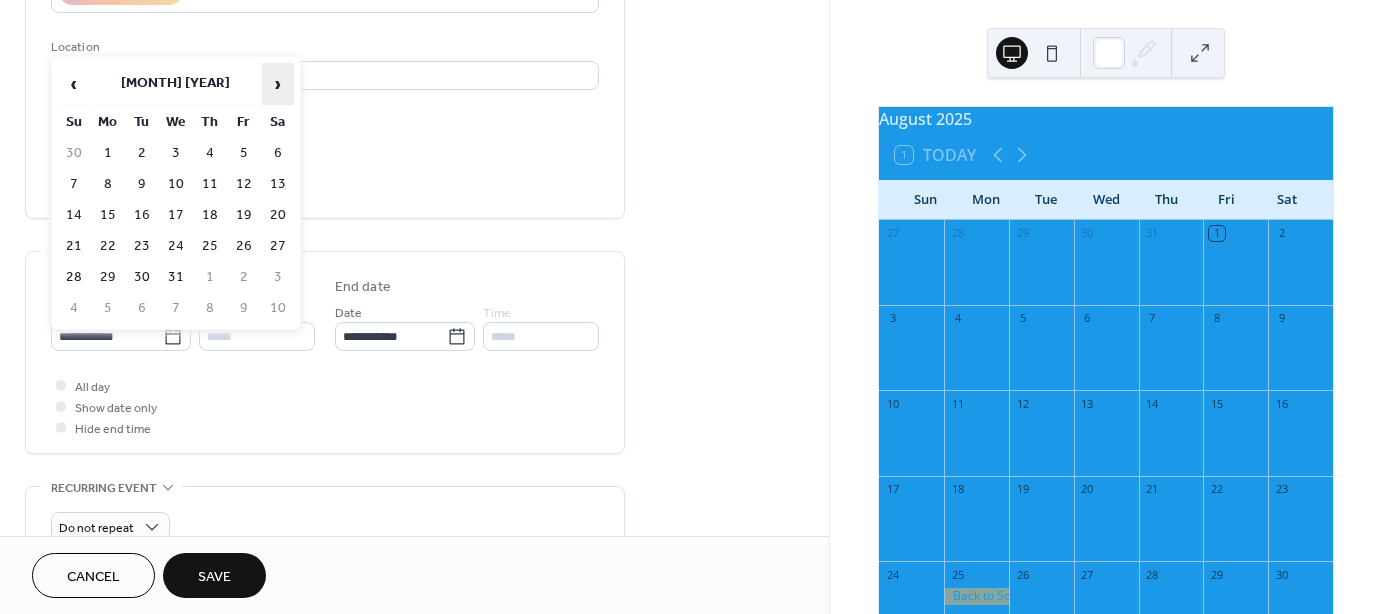 click on "›" at bounding box center (278, 84) 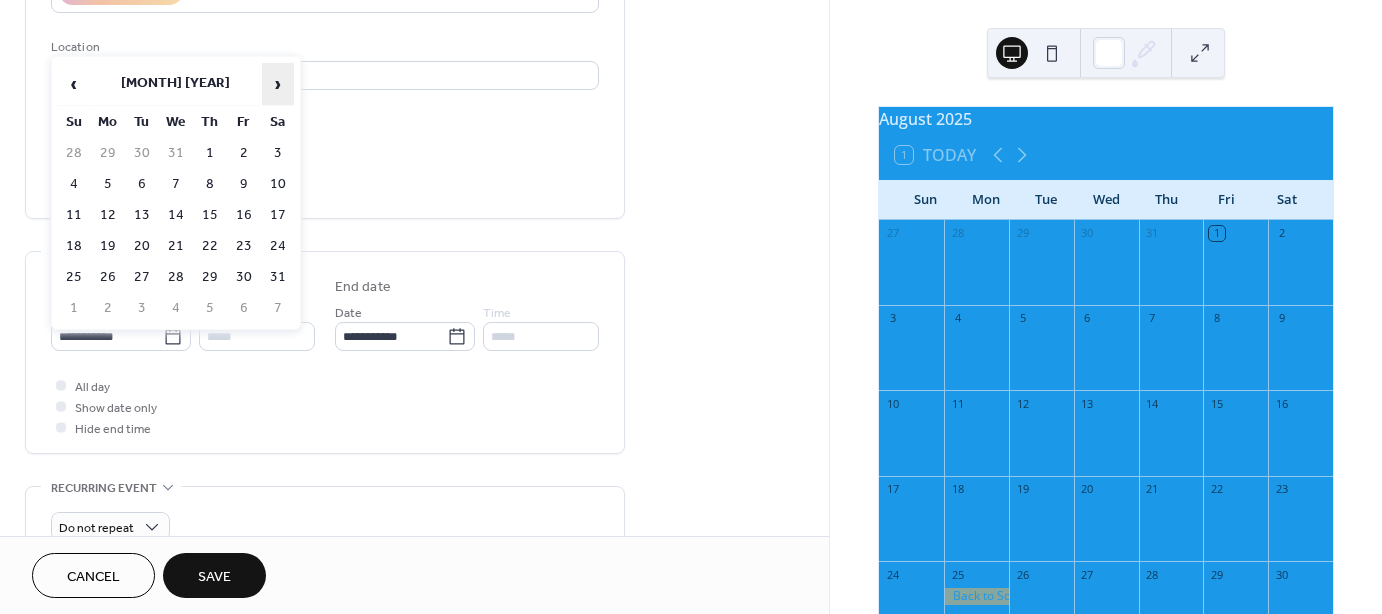 click on "›" at bounding box center (278, 84) 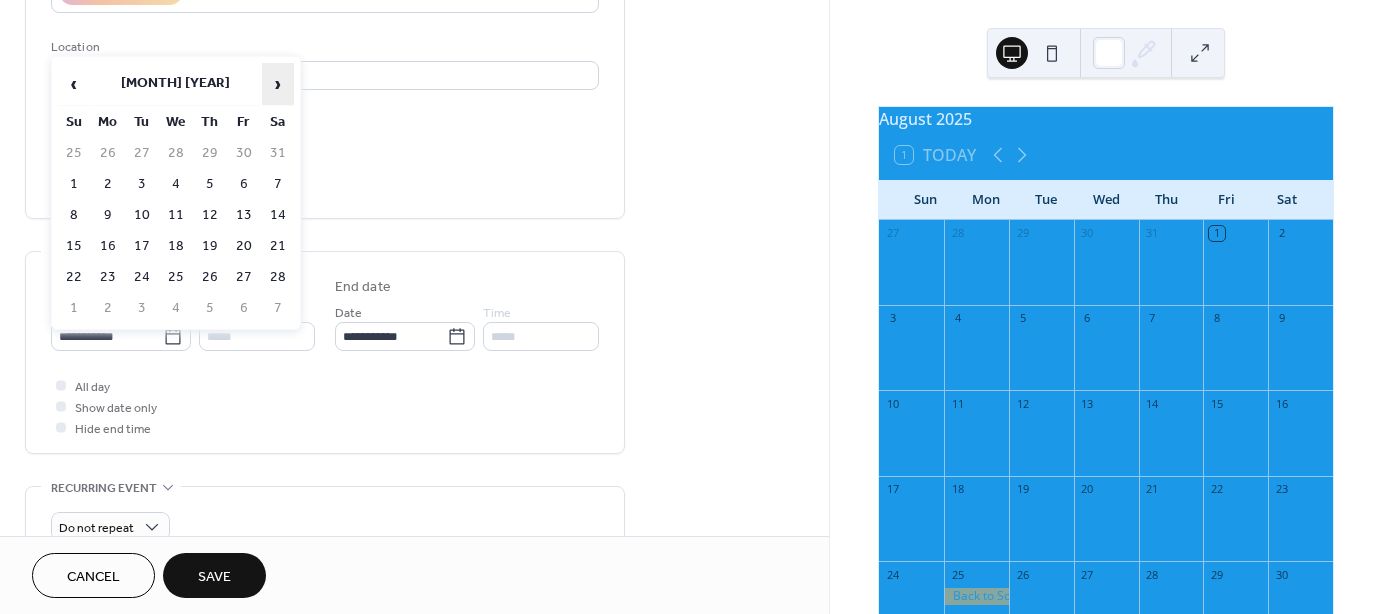 click on "›" at bounding box center [278, 84] 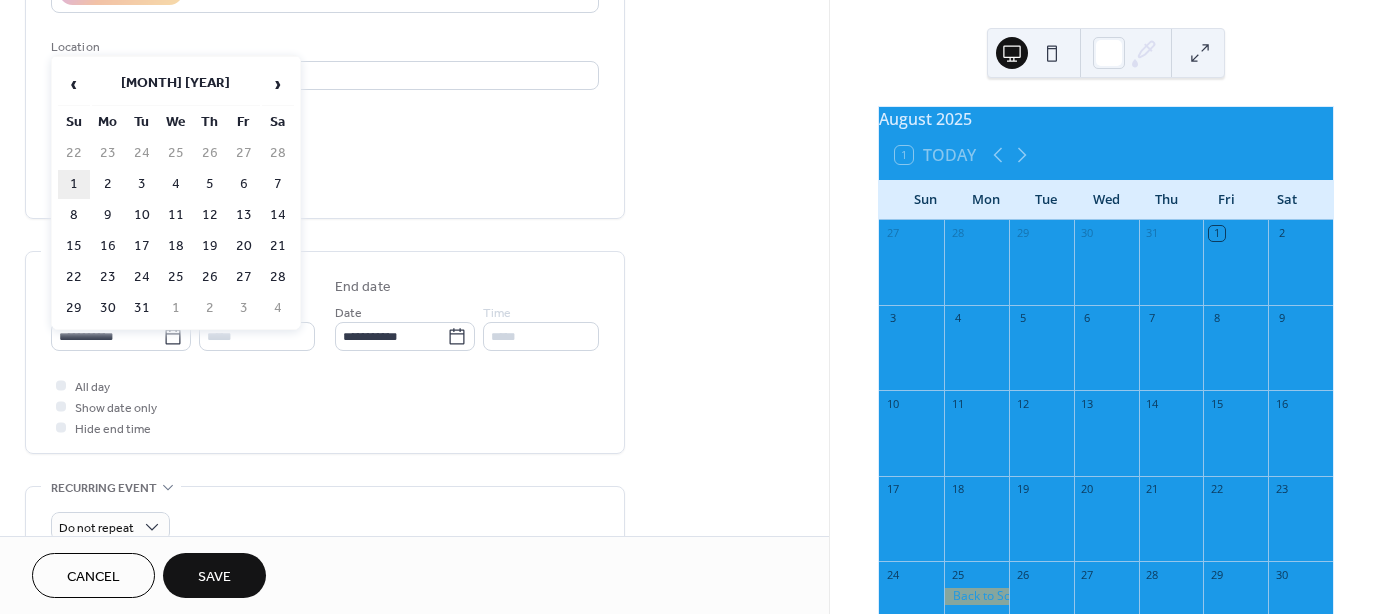 click on "1" at bounding box center [74, 184] 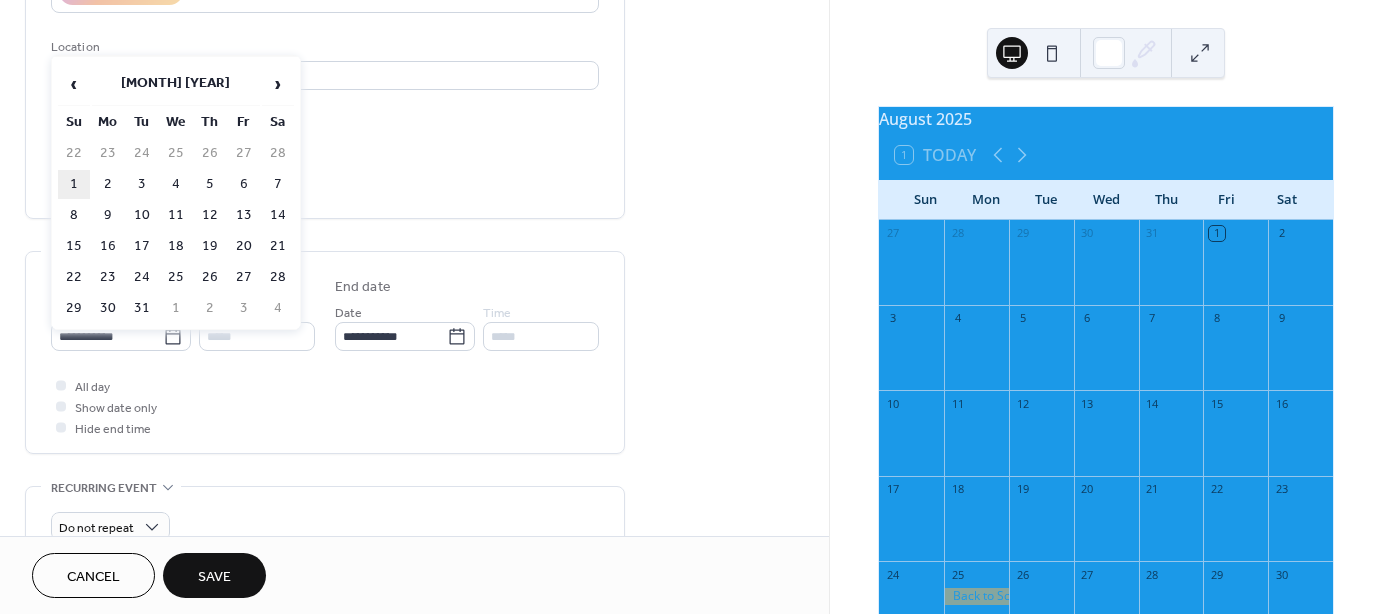 type on "**********" 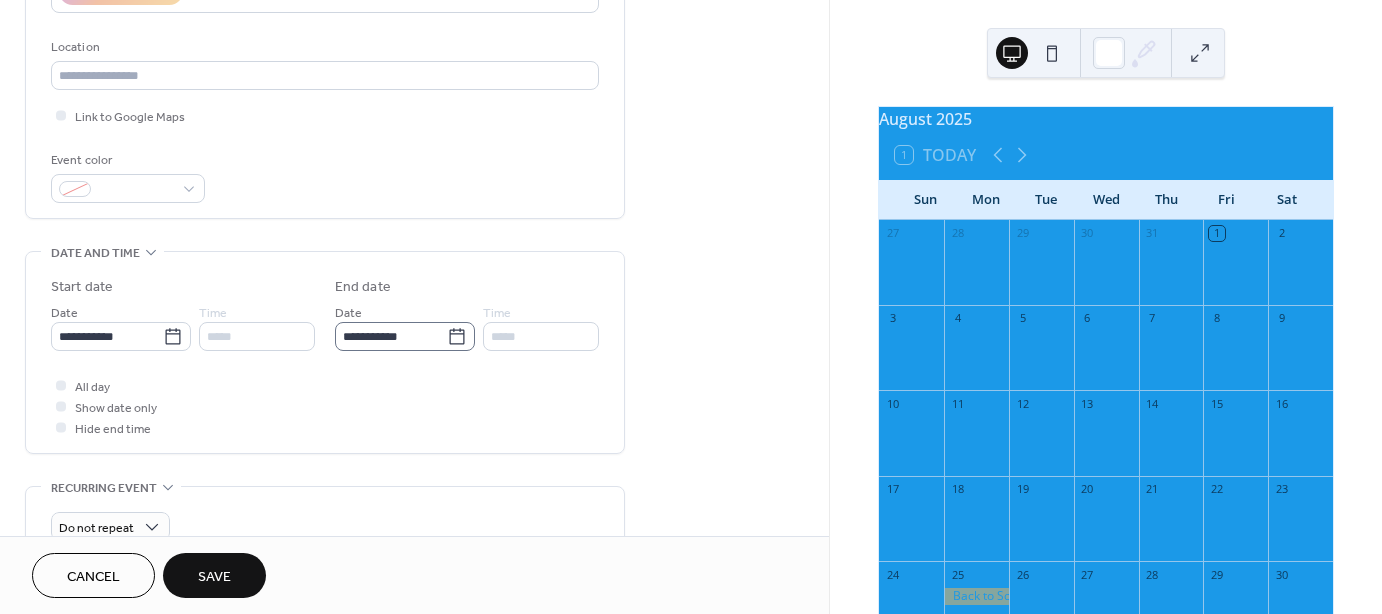 click 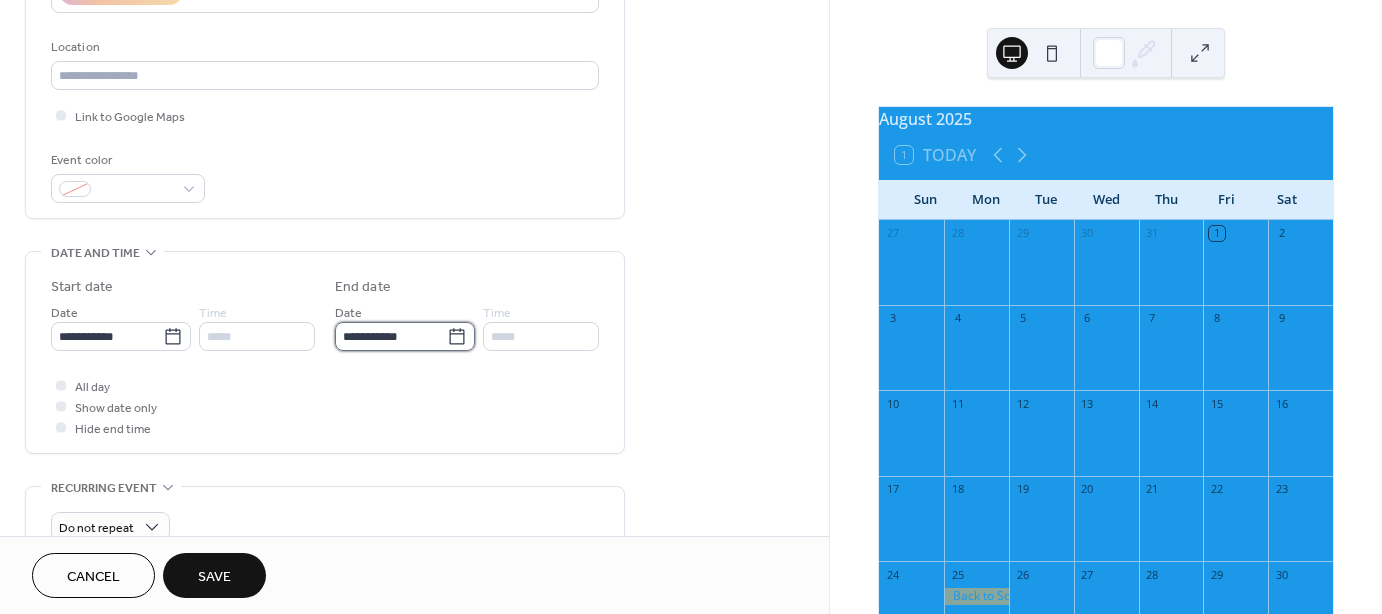 click on "**********" at bounding box center (391, 336) 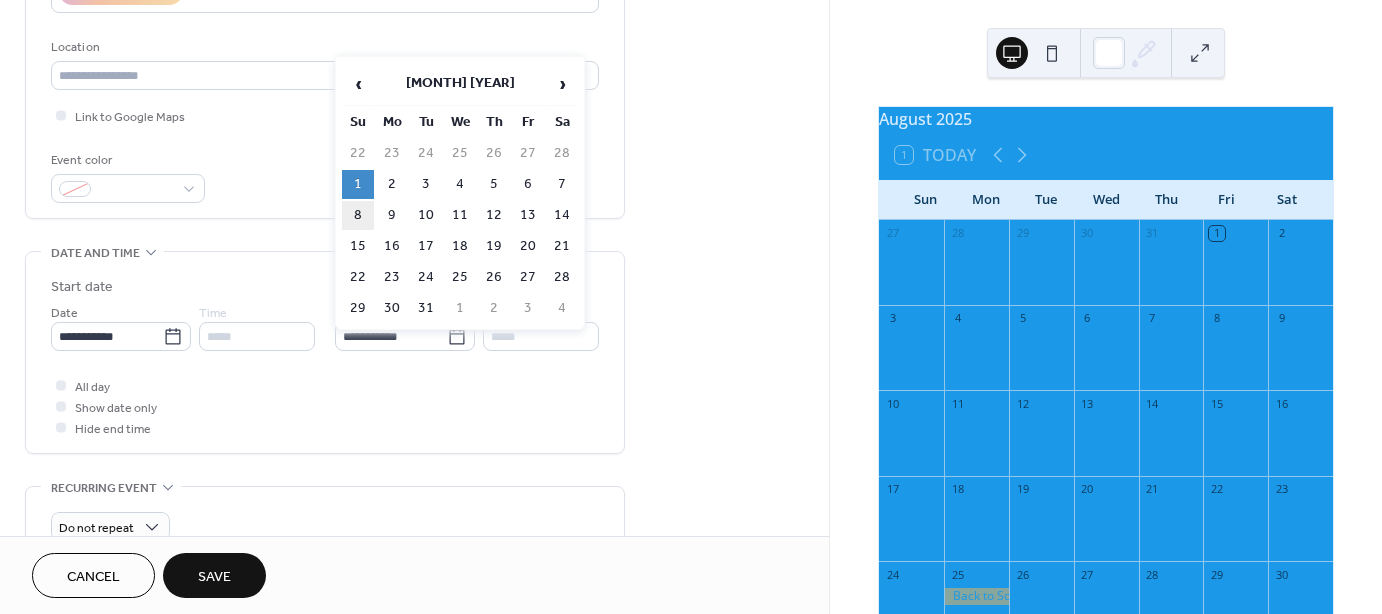 drag, startPoint x: 564, startPoint y: 177, endPoint x: 354, endPoint y: 210, distance: 212.57704 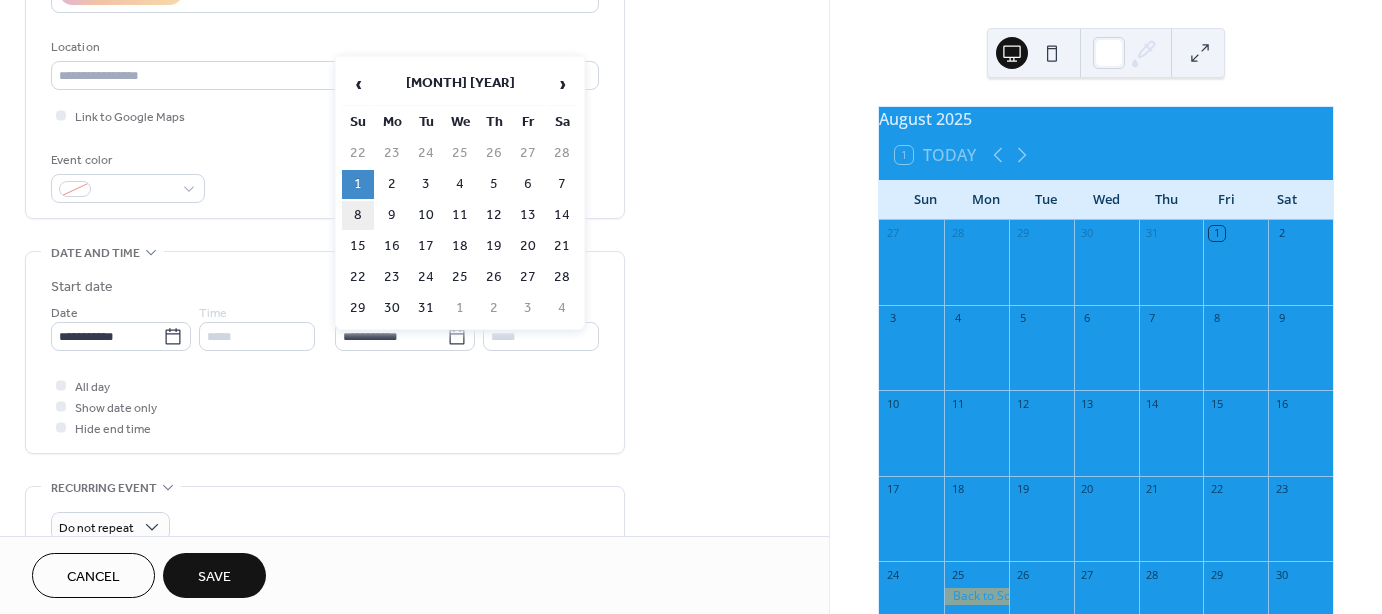 click on "22 23 24 25 26 27 28 1 2 3 4 5 6 7 8 9 10 11 12 13 14 15 16 17 18 19 20 21 22 23 24 25 26 27 28 29 30 31 1 2 3 4" at bounding box center [460, 231] 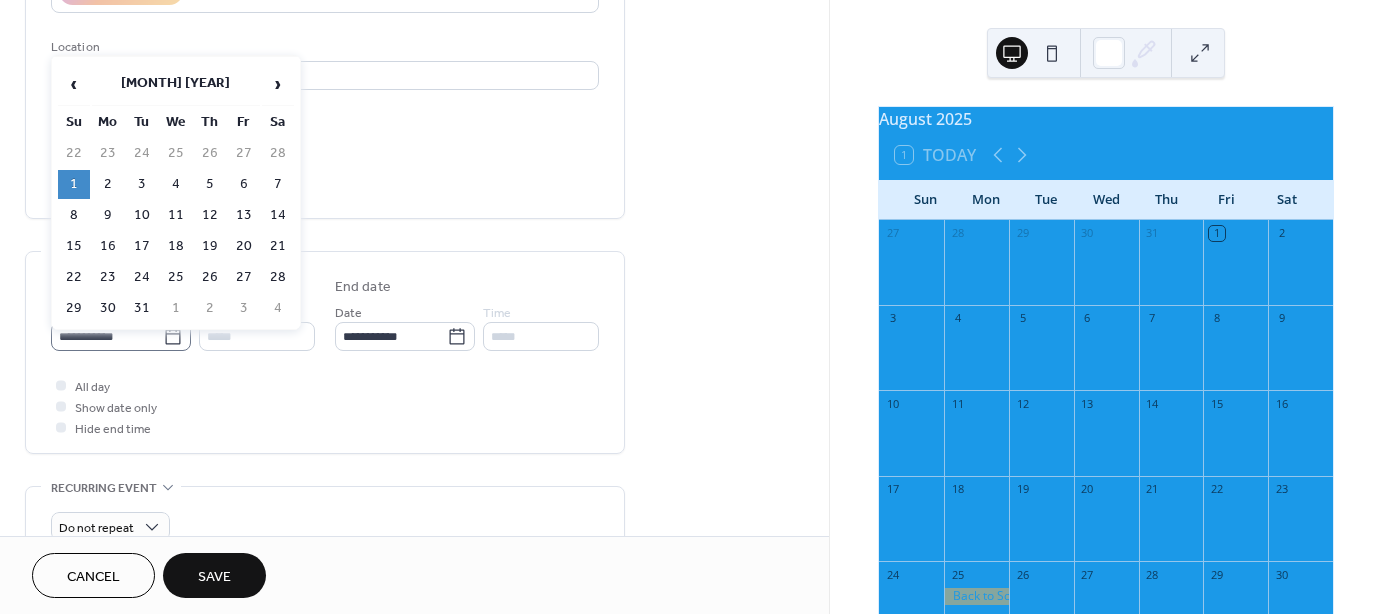 click 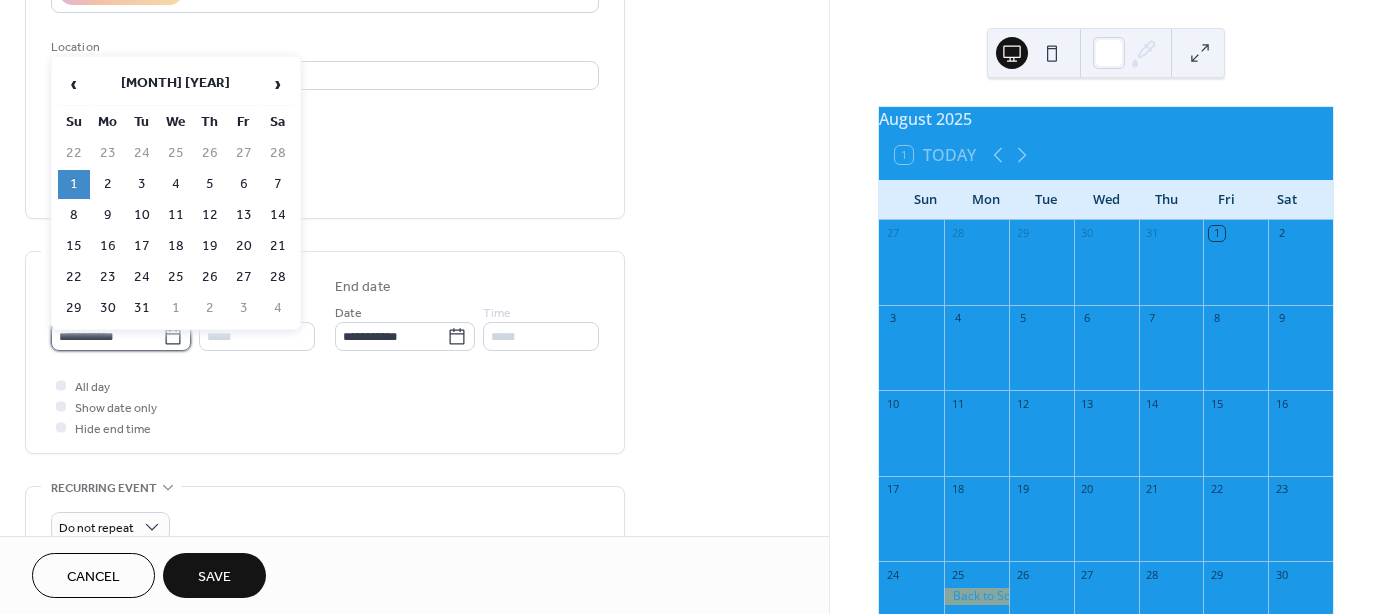 click on "**********" at bounding box center (107, 336) 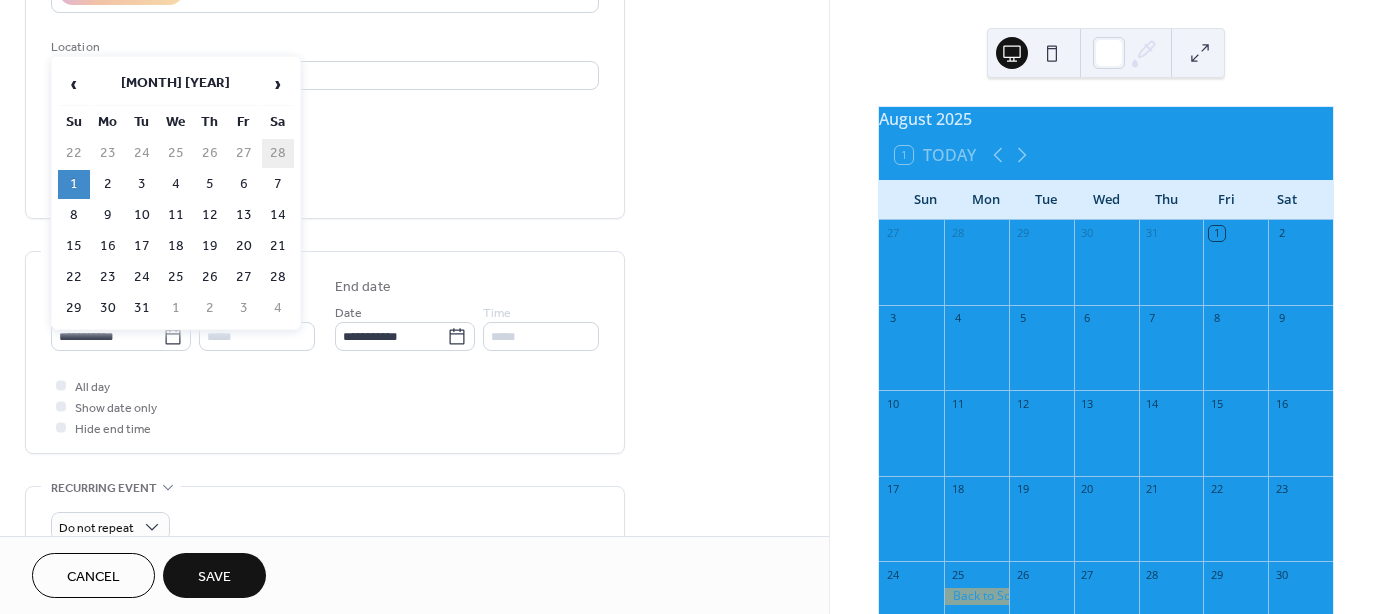 click on "28" at bounding box center [278, 153] 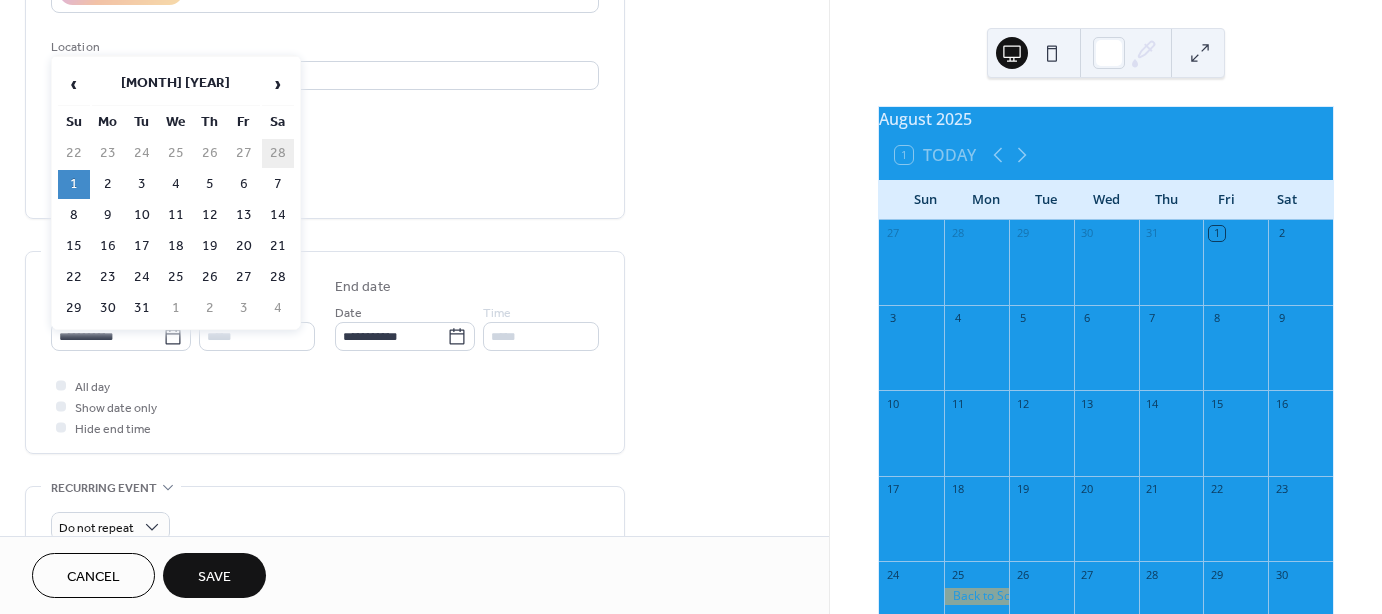 type on "**********" 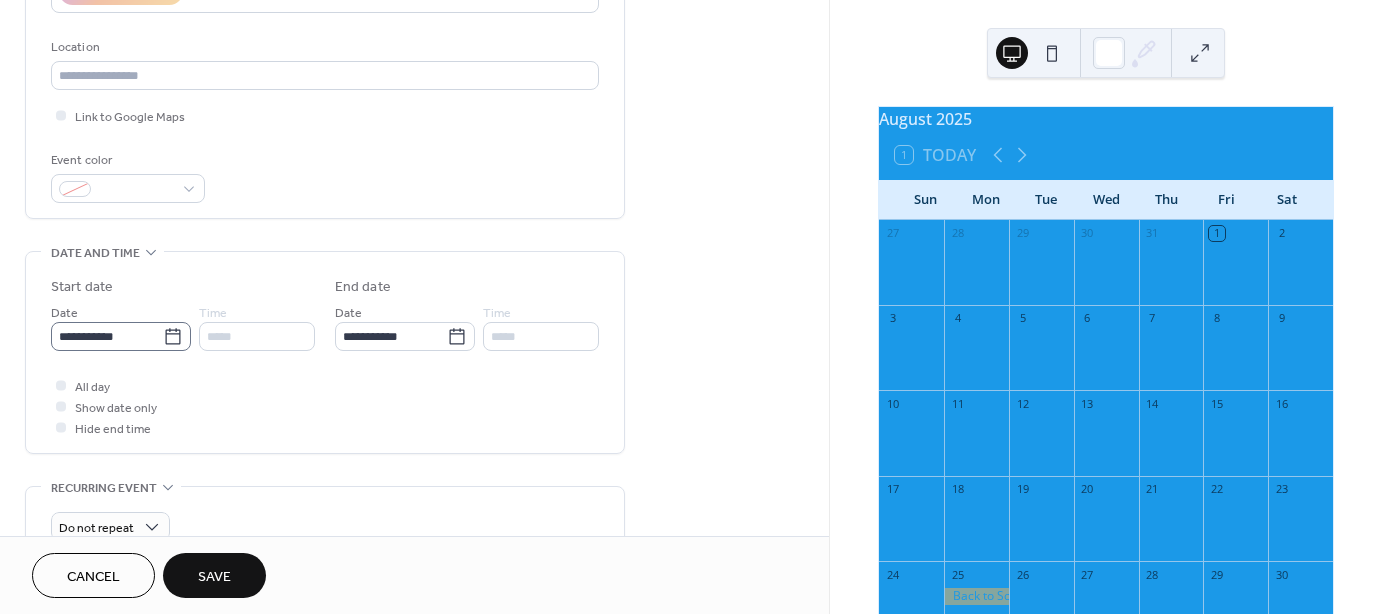 click 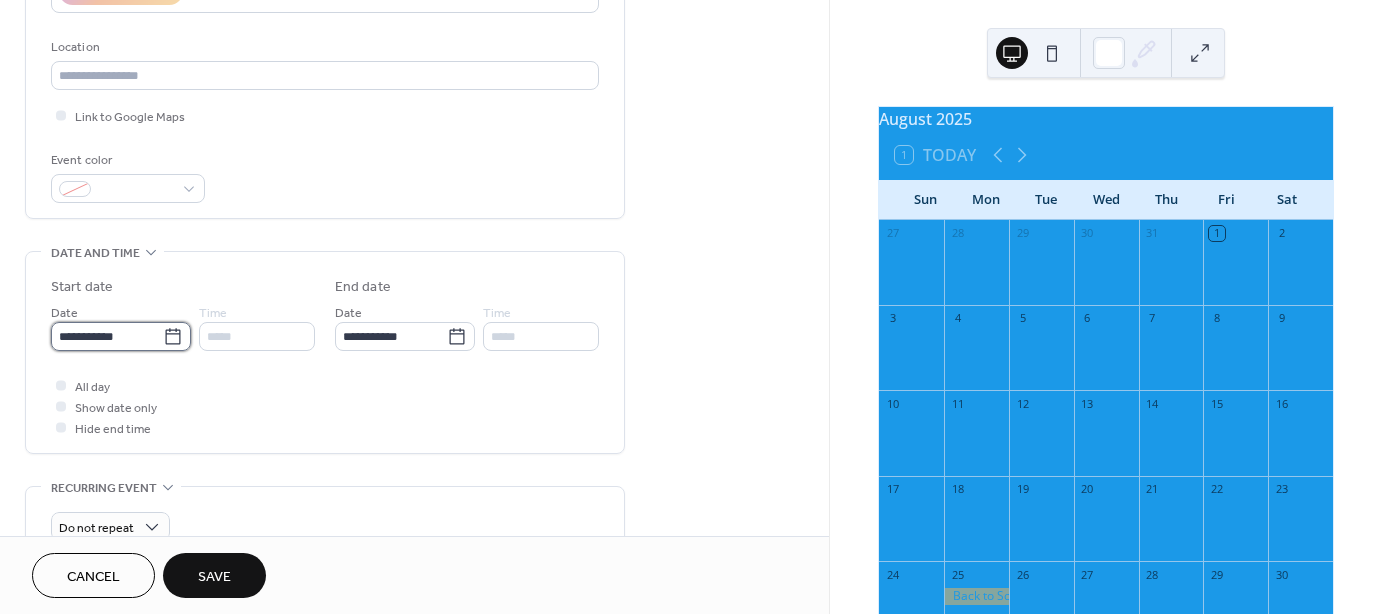 click on "**********" at bounding box center [107, 336] 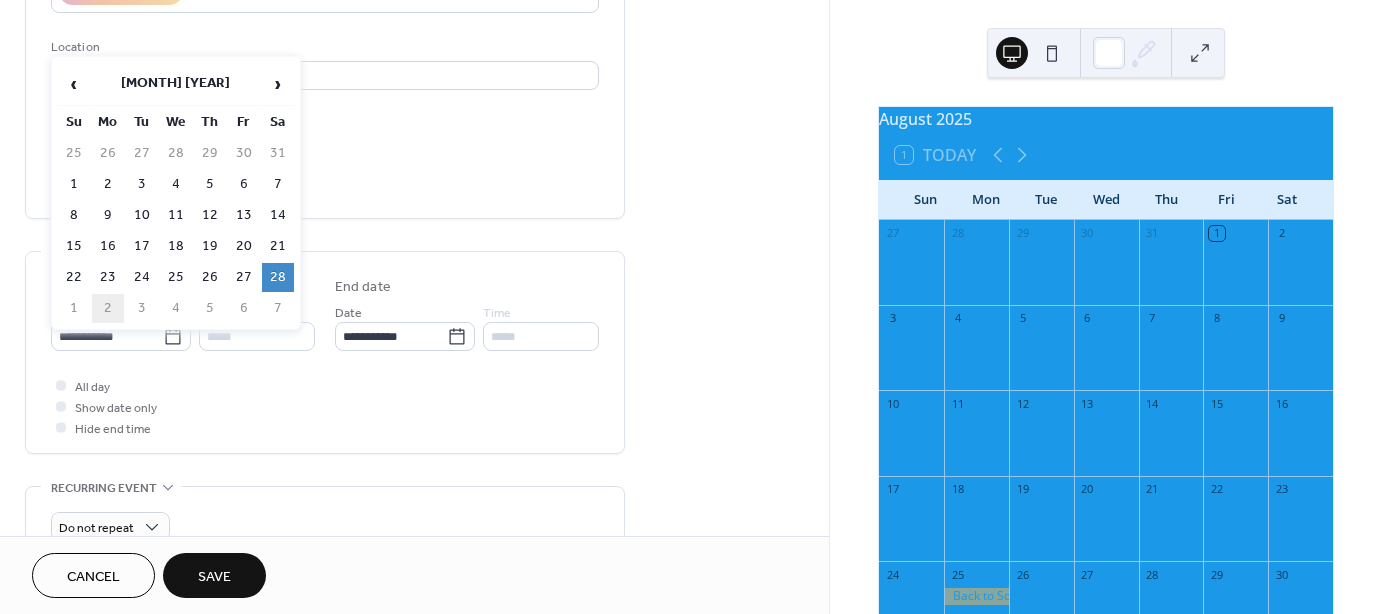 click on "2" at bounding box center [108, 308] 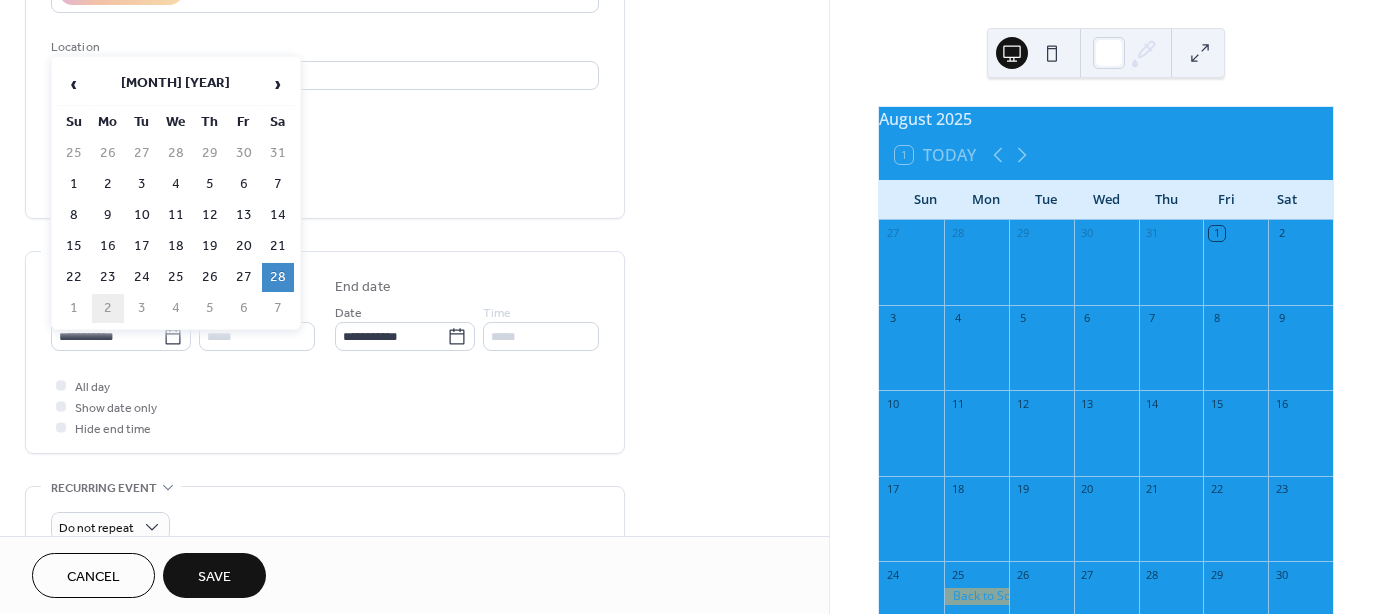 type on "**********" 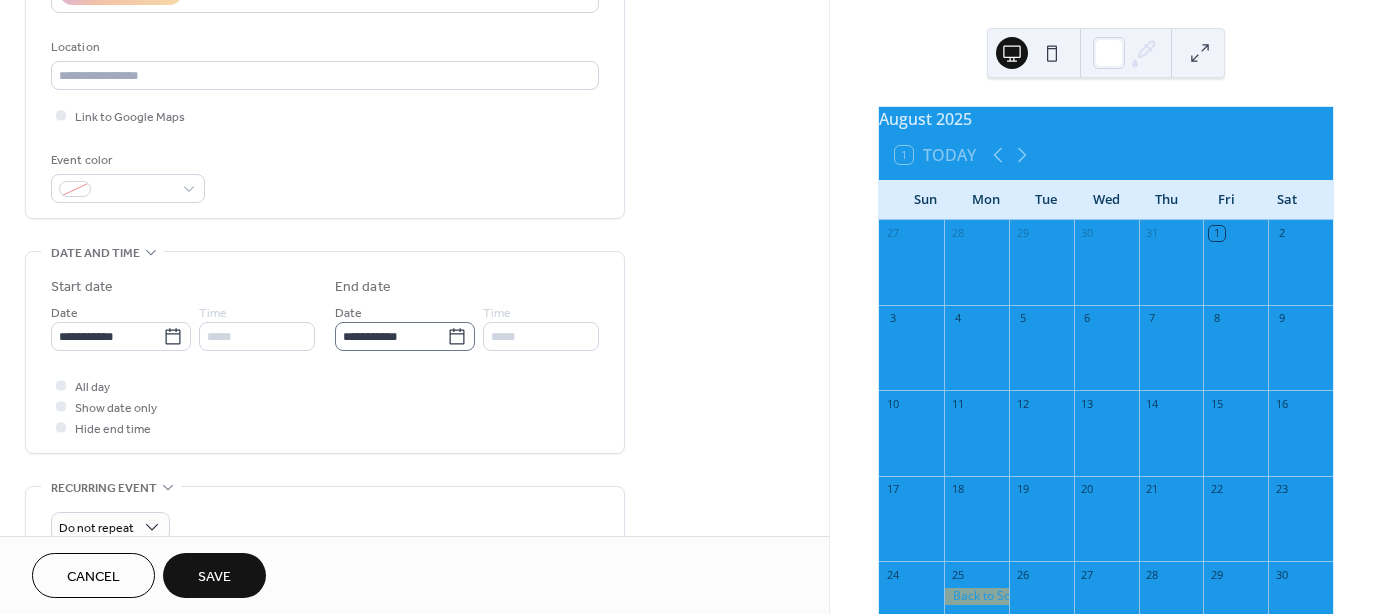 click 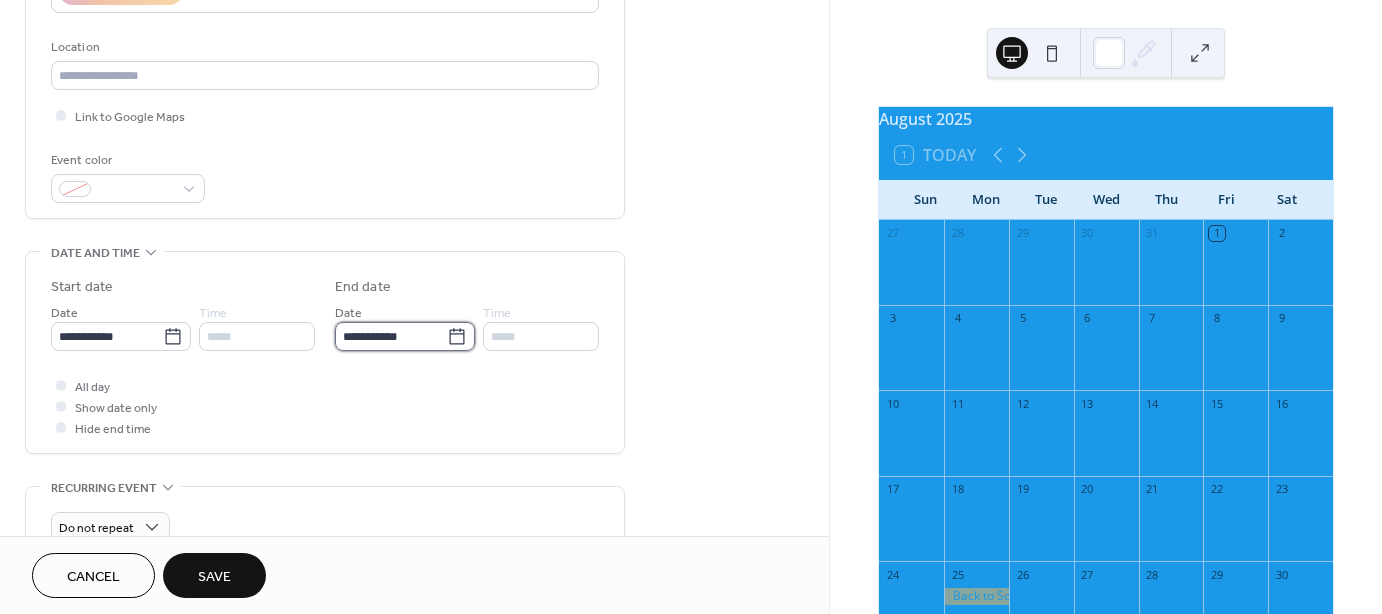 click on "**********" at bounding box center [391, 336] 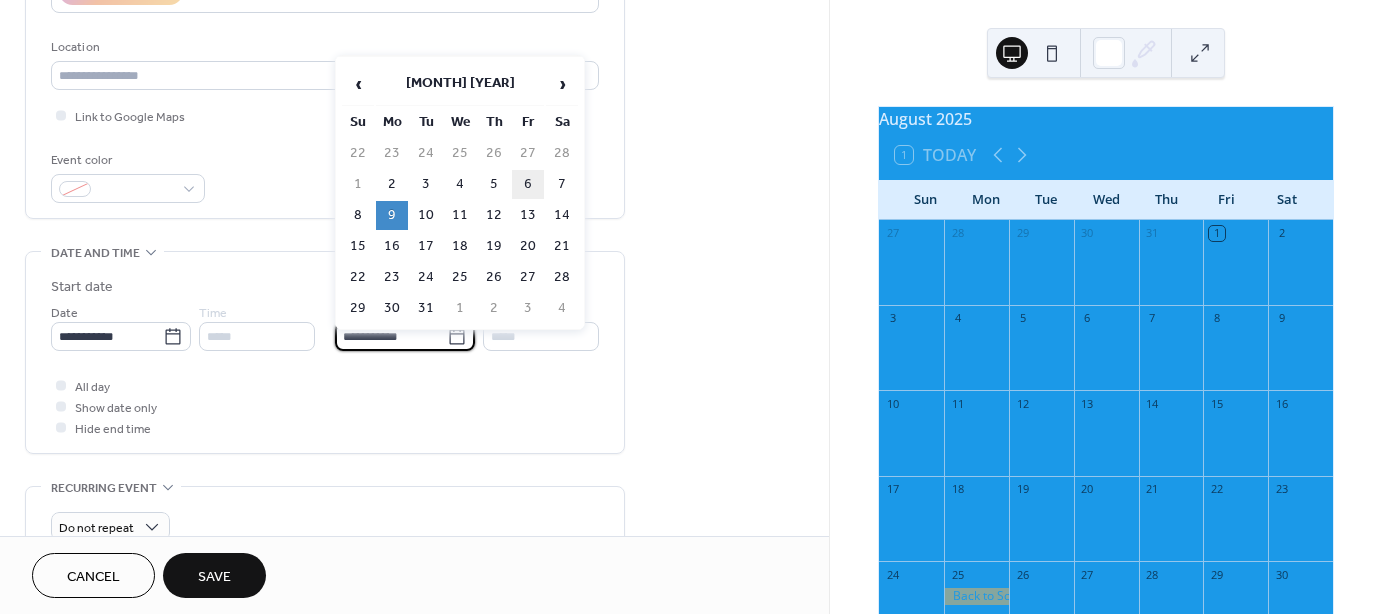 click on "6" at bounding box center [528, 184] 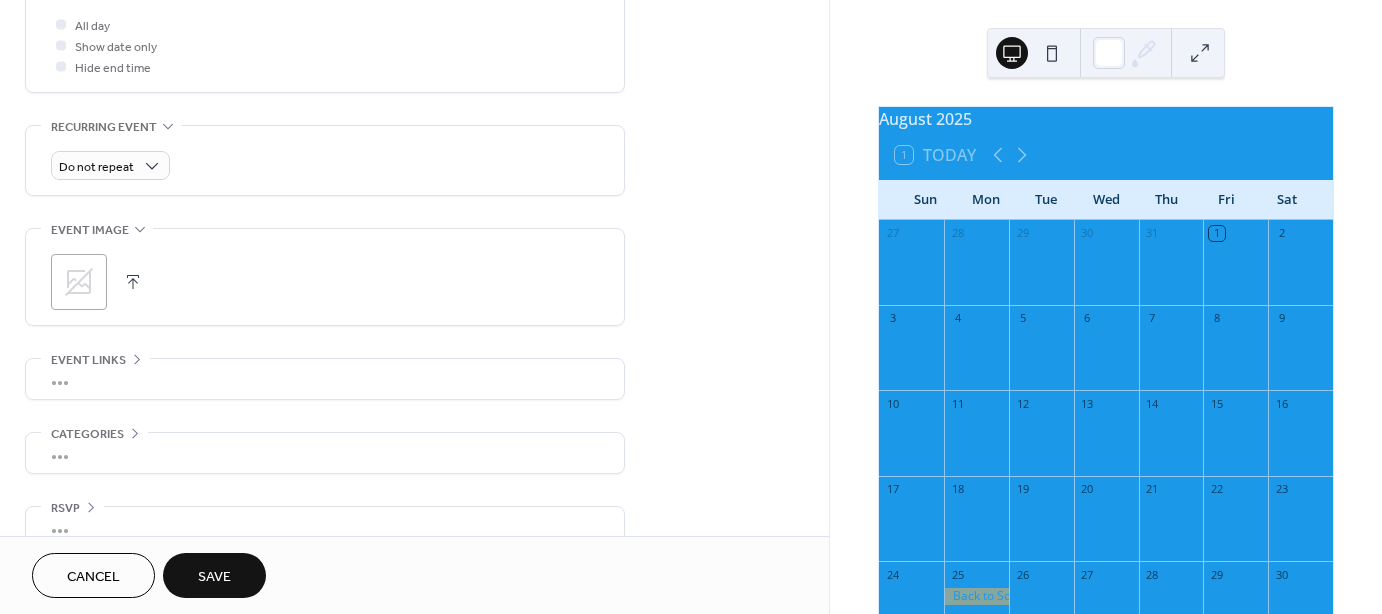 scroll, scrollTop: 790, scrollLeft: 0, axis: vertical 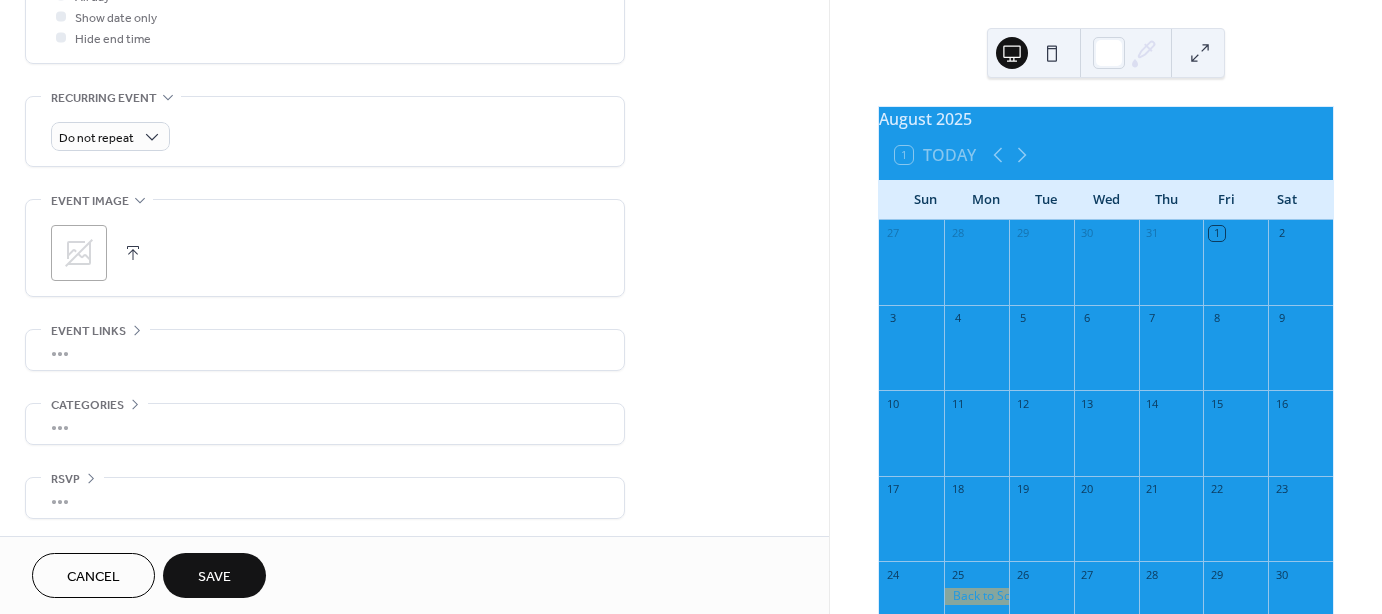 click on "Save" at bounding box center (214, 577) 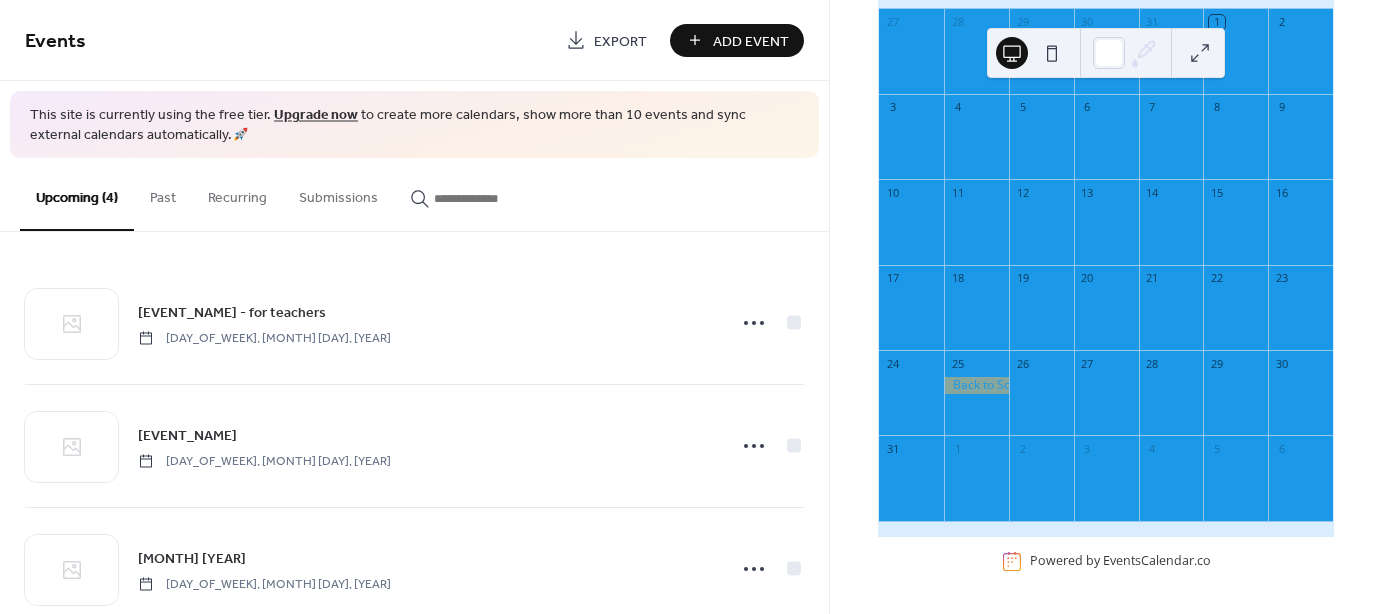 scroll, scrollTop: 221, scrollLeft: 0, axis: vertical 